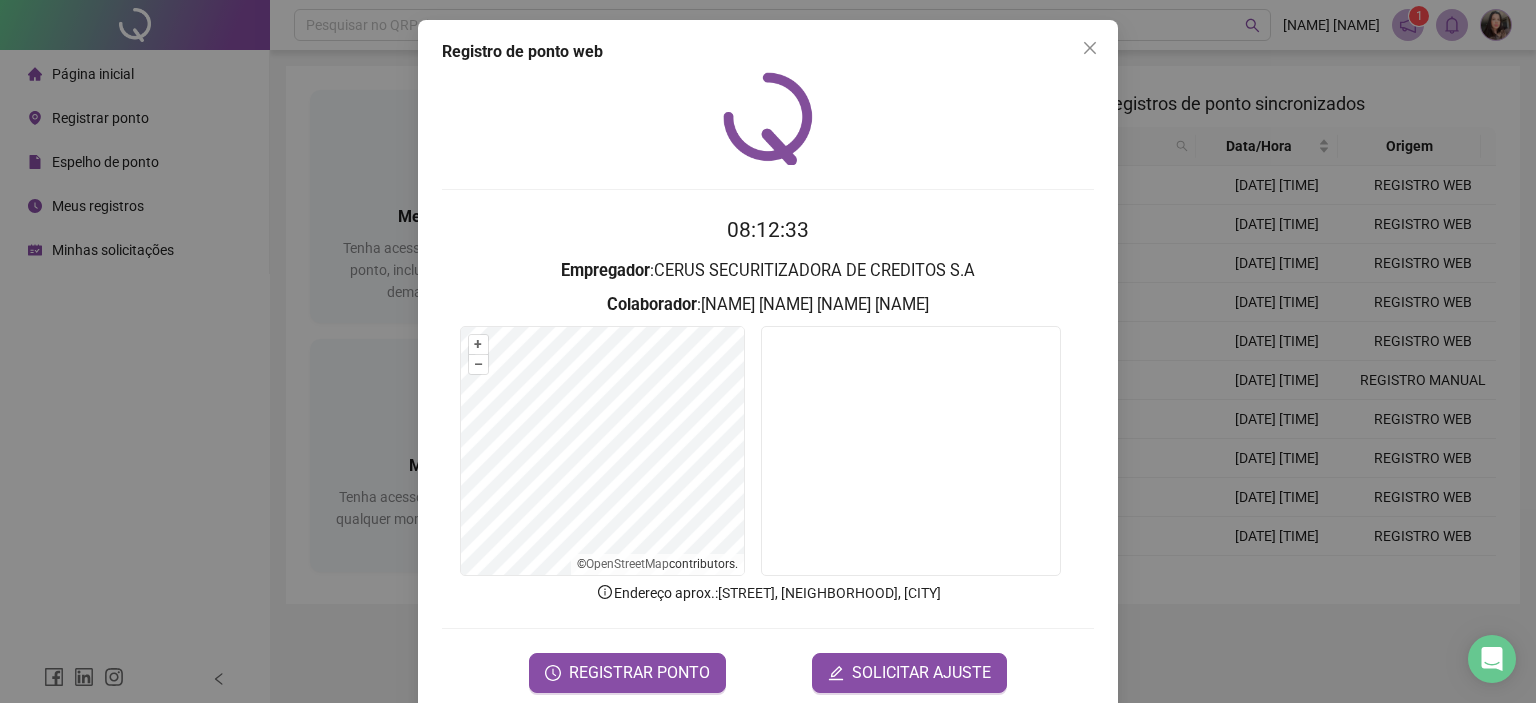 scroll, scrollTop: 0, scrollLeft: 0, axis: both 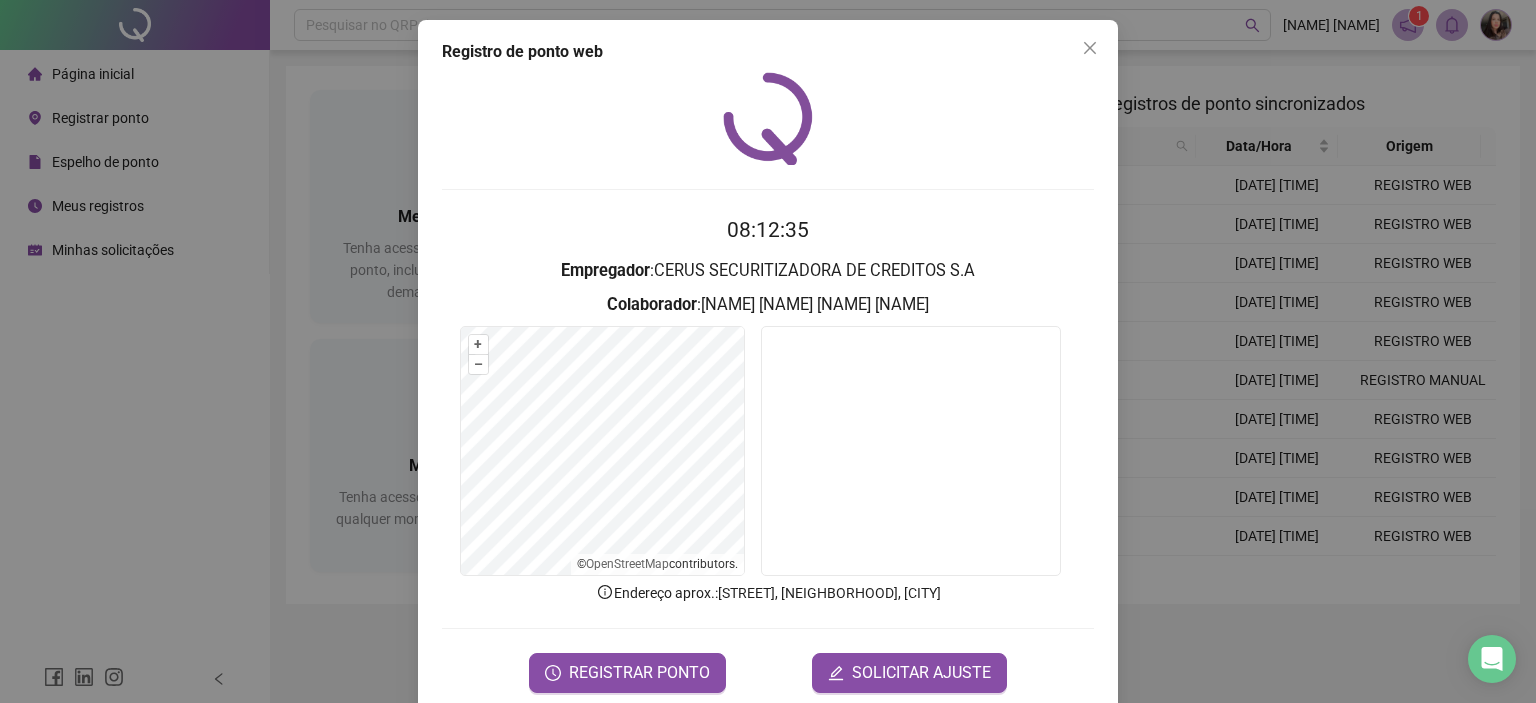 drag, startPoint x: 1086, startPoint y: 43, endPoint x: 1073, endPoint y: 48, distance: 13.928389 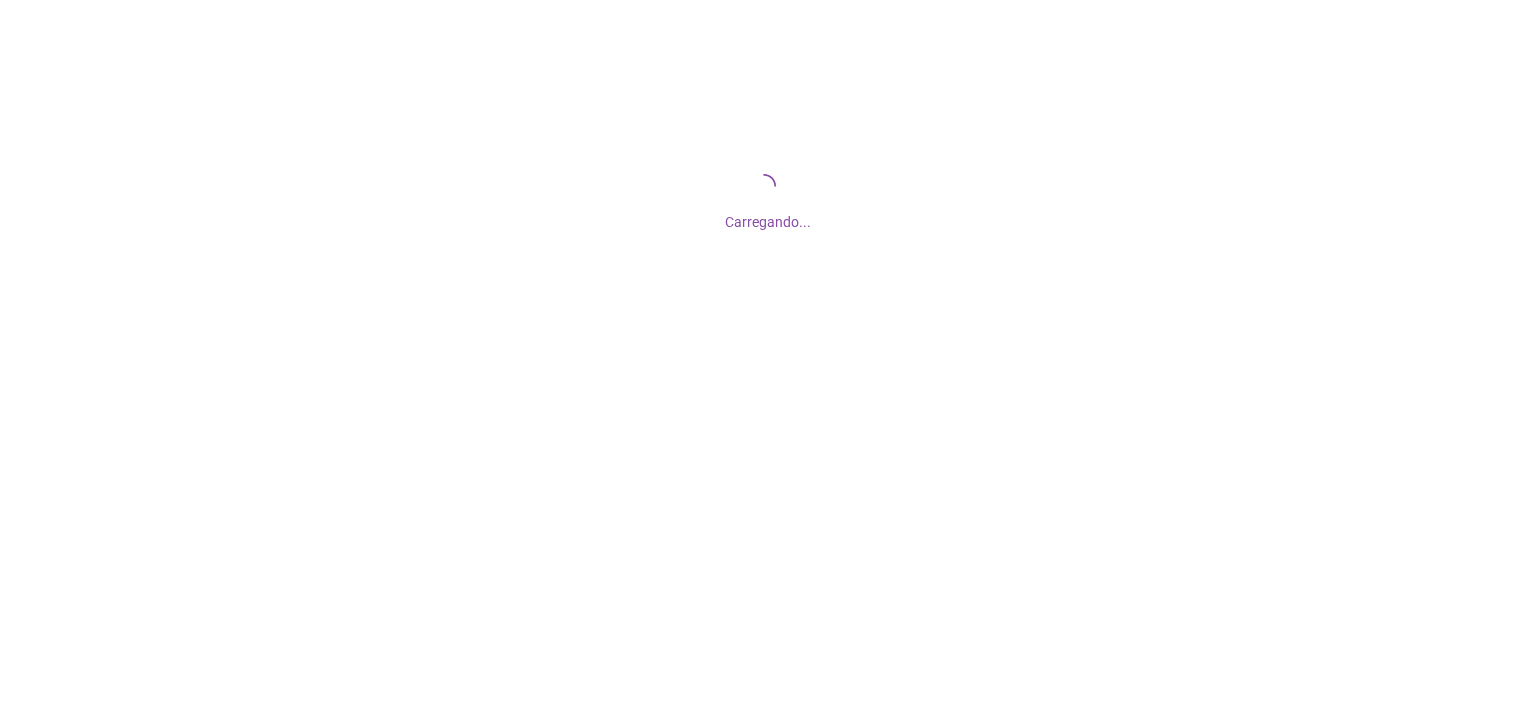 scroll, scrollTop: 0, scrollLeft: 0, axis: both 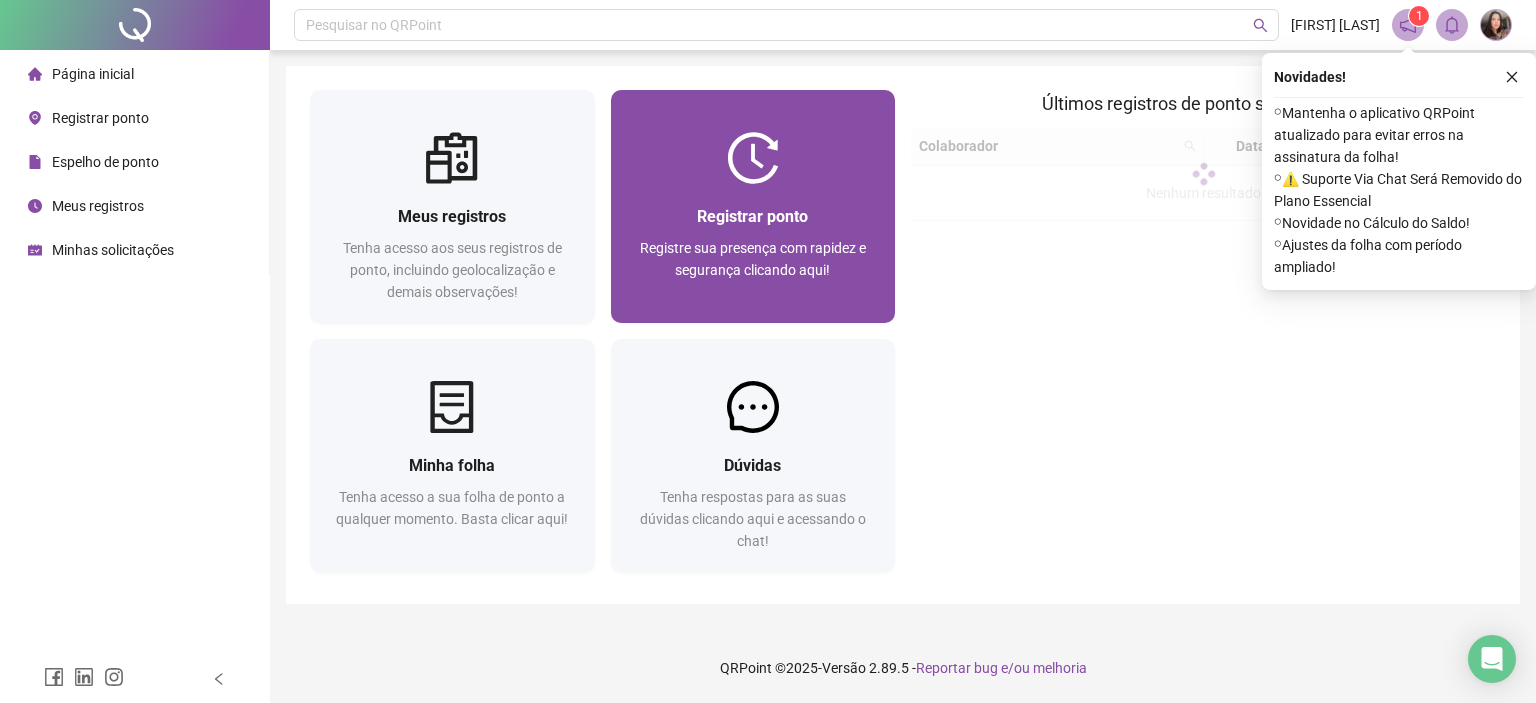 click on "Registrar ponto" at bounding box center (752, 216) 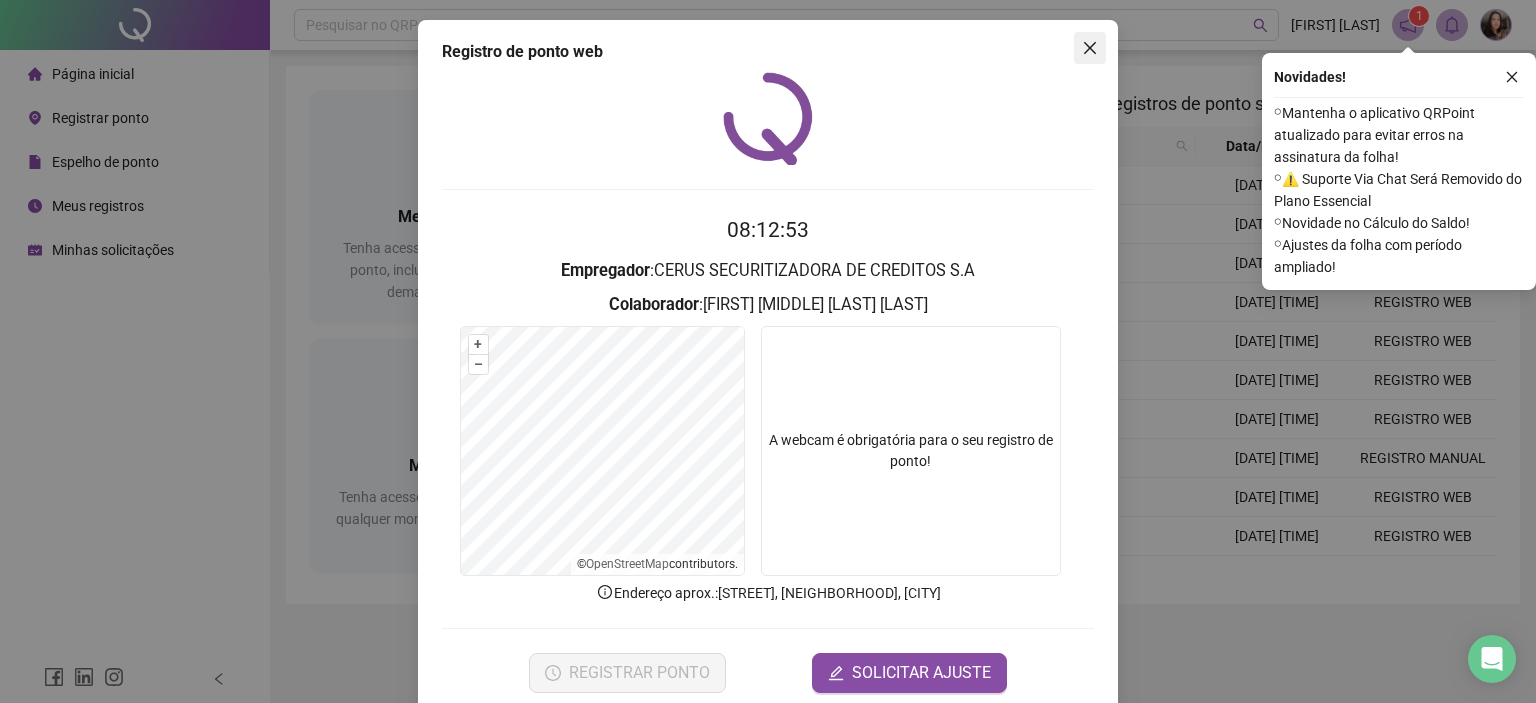 click 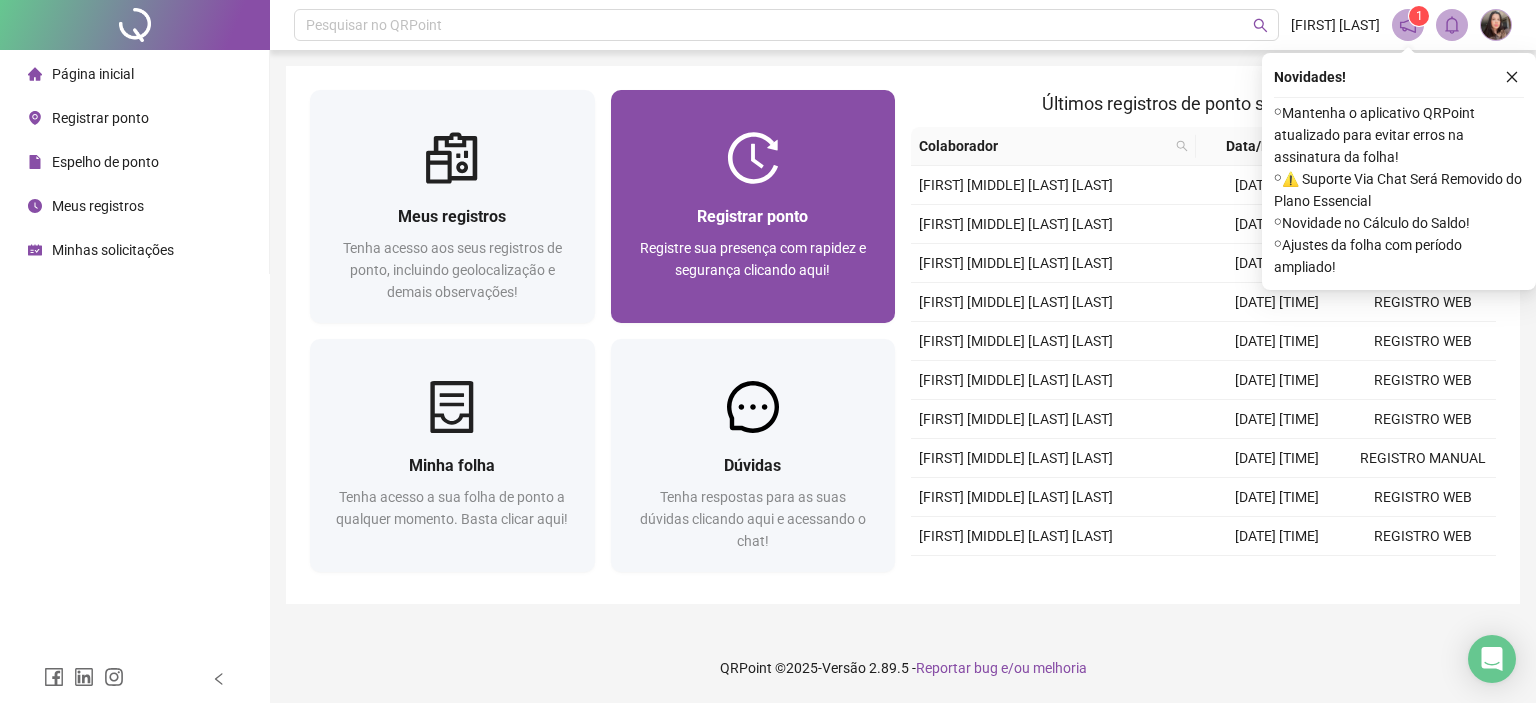 click on "Registrar ponto Registre sua presença com rapidez e segurança clicando aqui!" at bounding box center [753, 206] 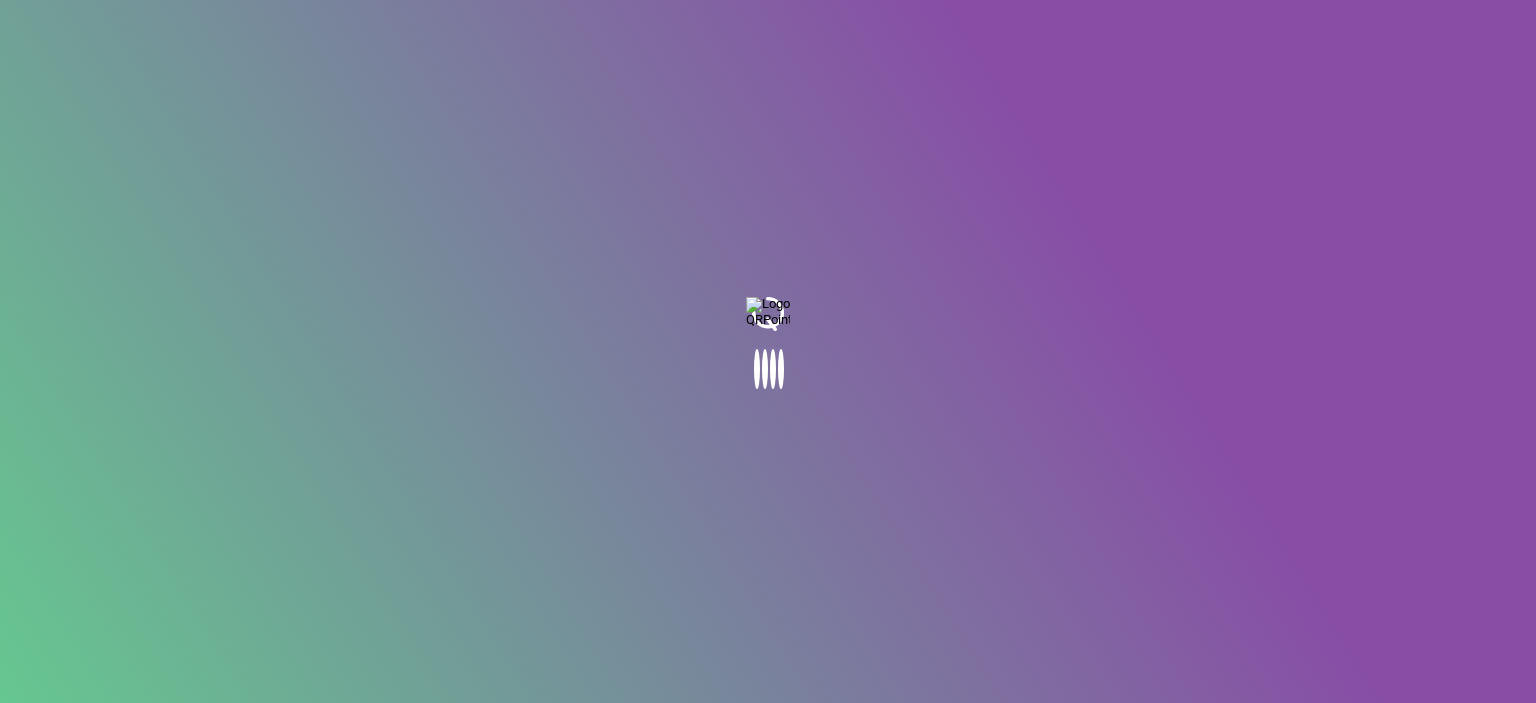 scroll, scrollTop: 0, scrollLeft: 0, axis: both 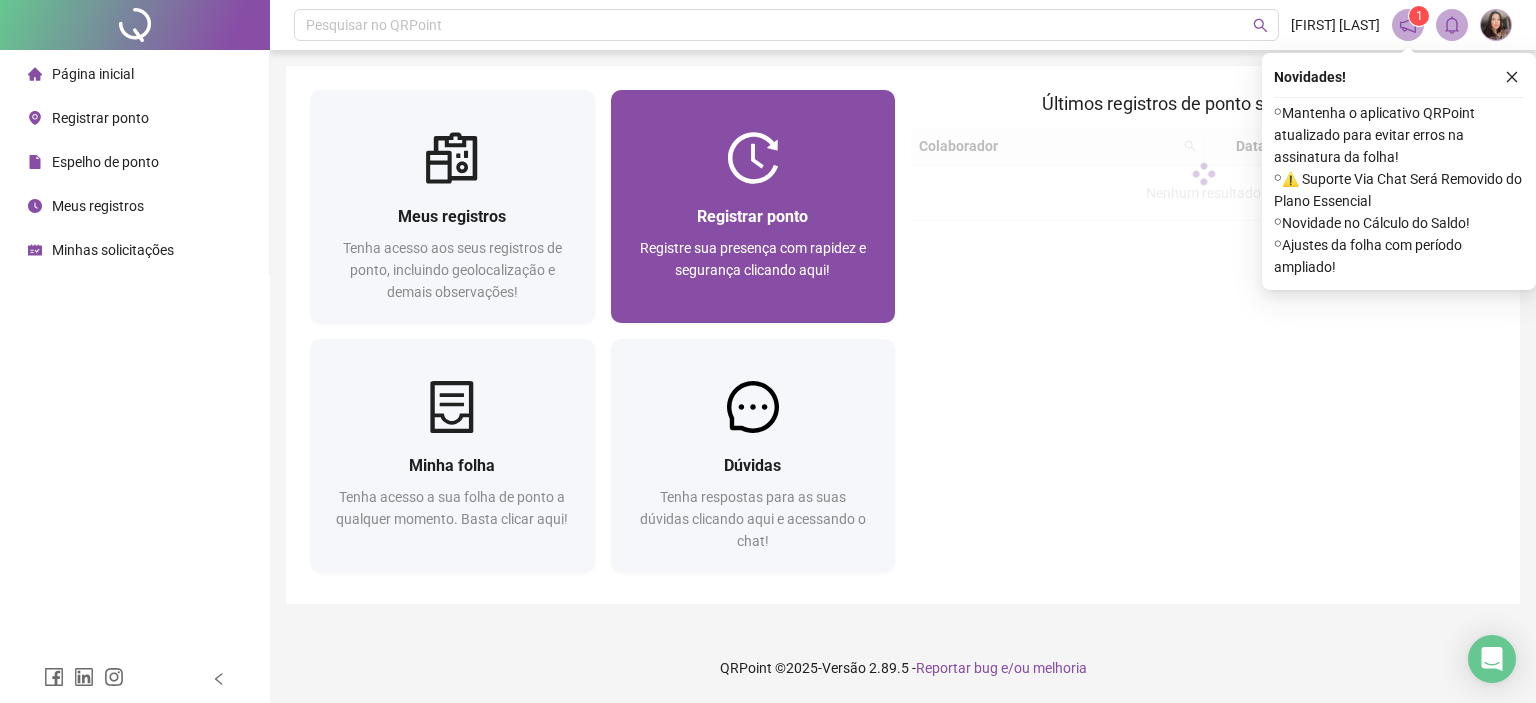 click at bounding box center [753, 158] 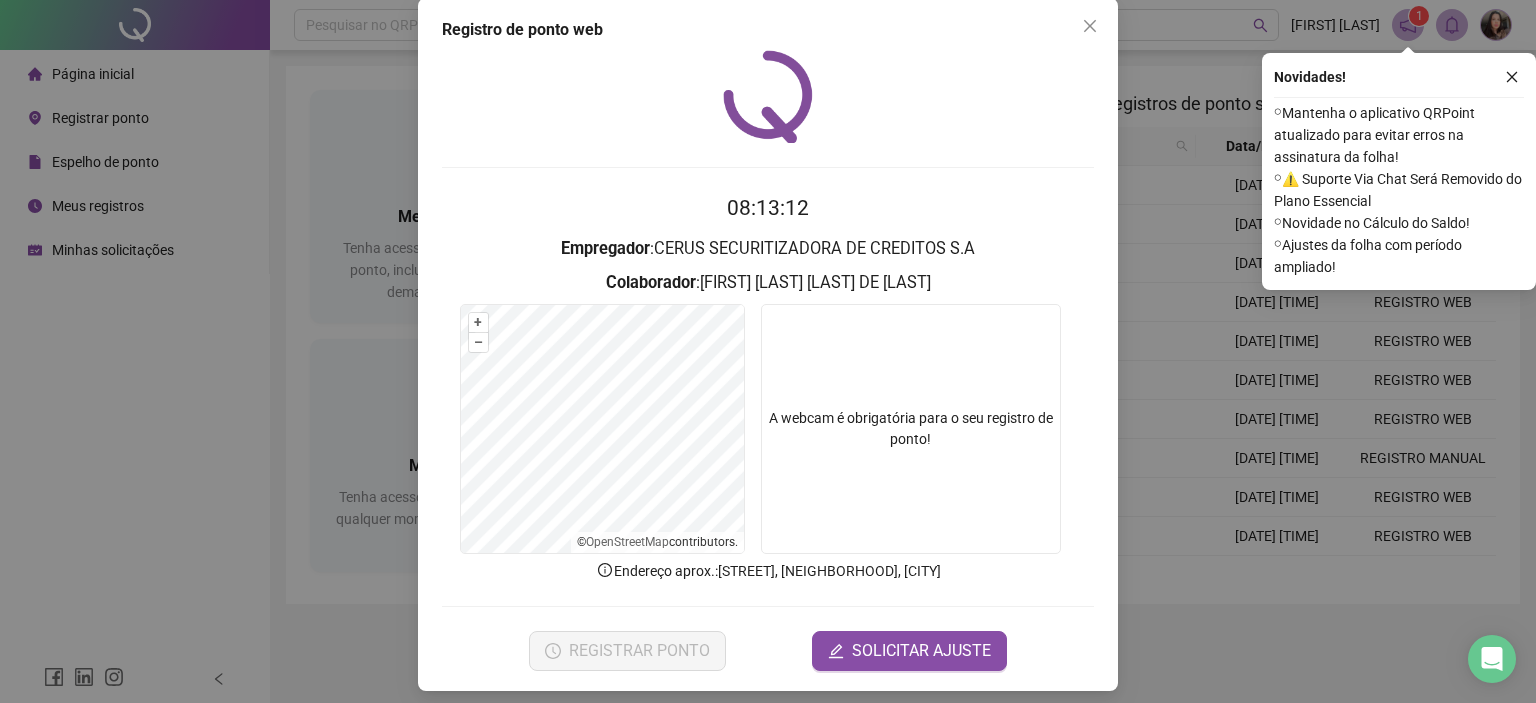 scroll, scrollTop: 32, scrollLeft: 0, axis: vertical 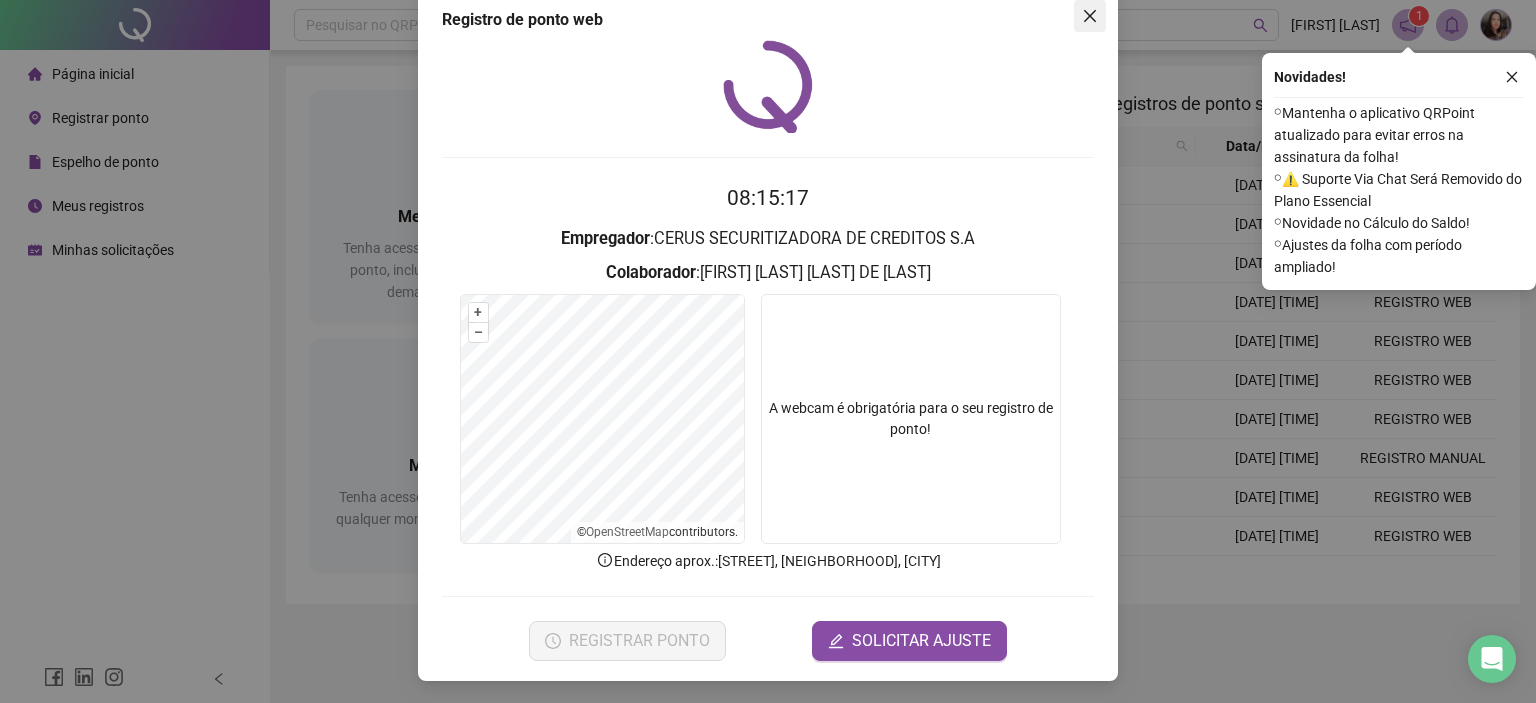 click 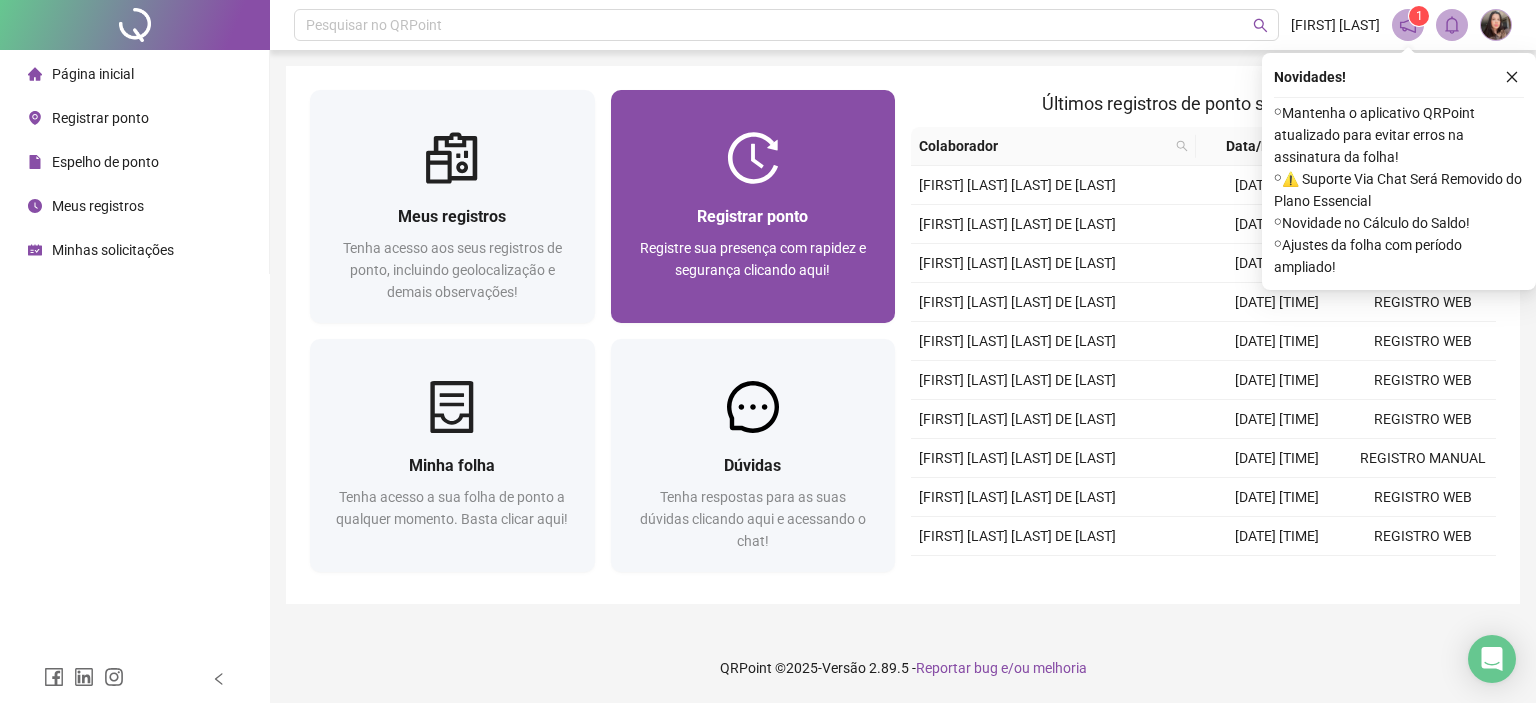 click on "Registrar ponto Registre sua presença com rapidez e segurança clicando aqui!" at bounding box center (753, 253) 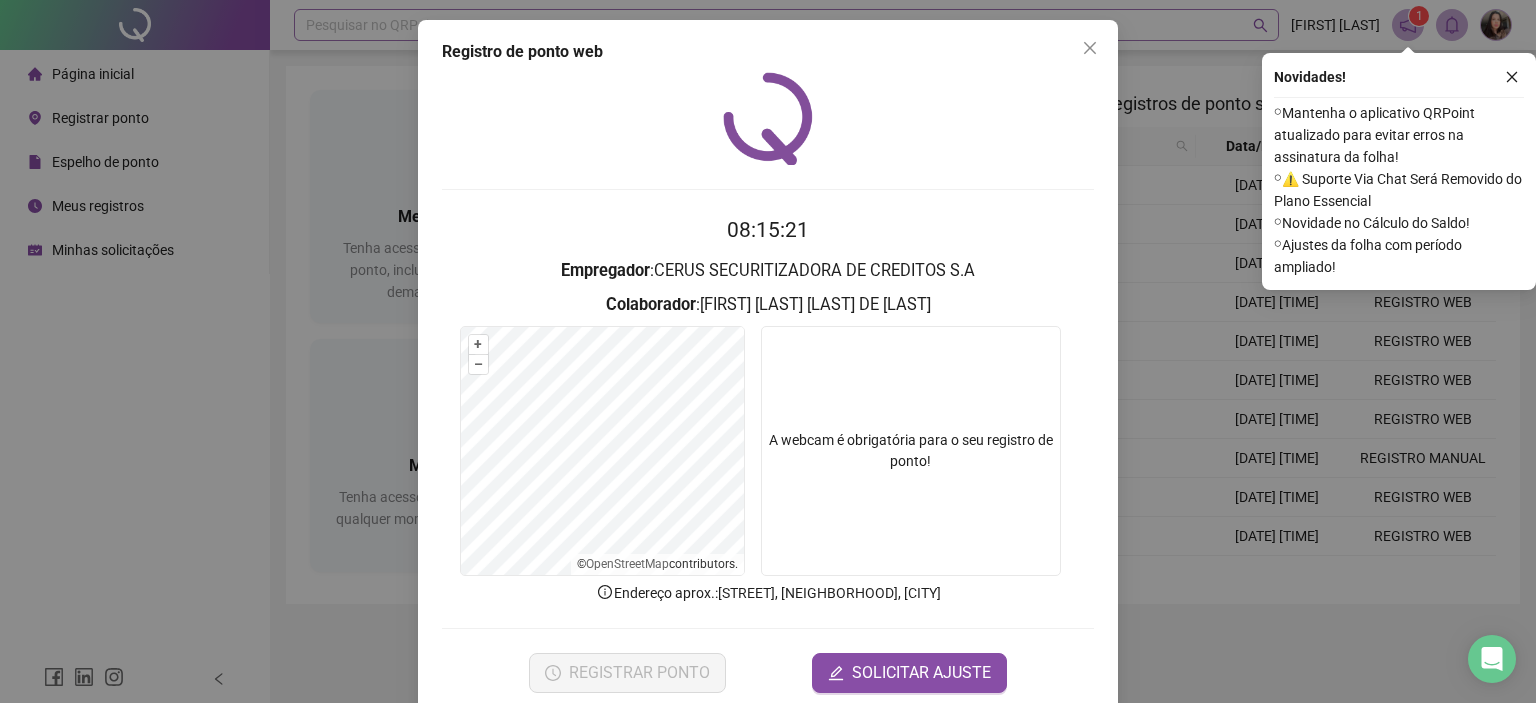 drag, startPoint x: 1086, startPoint y: 43, endPoint x: 1103, endPoint y: 30, distance: 21.400934 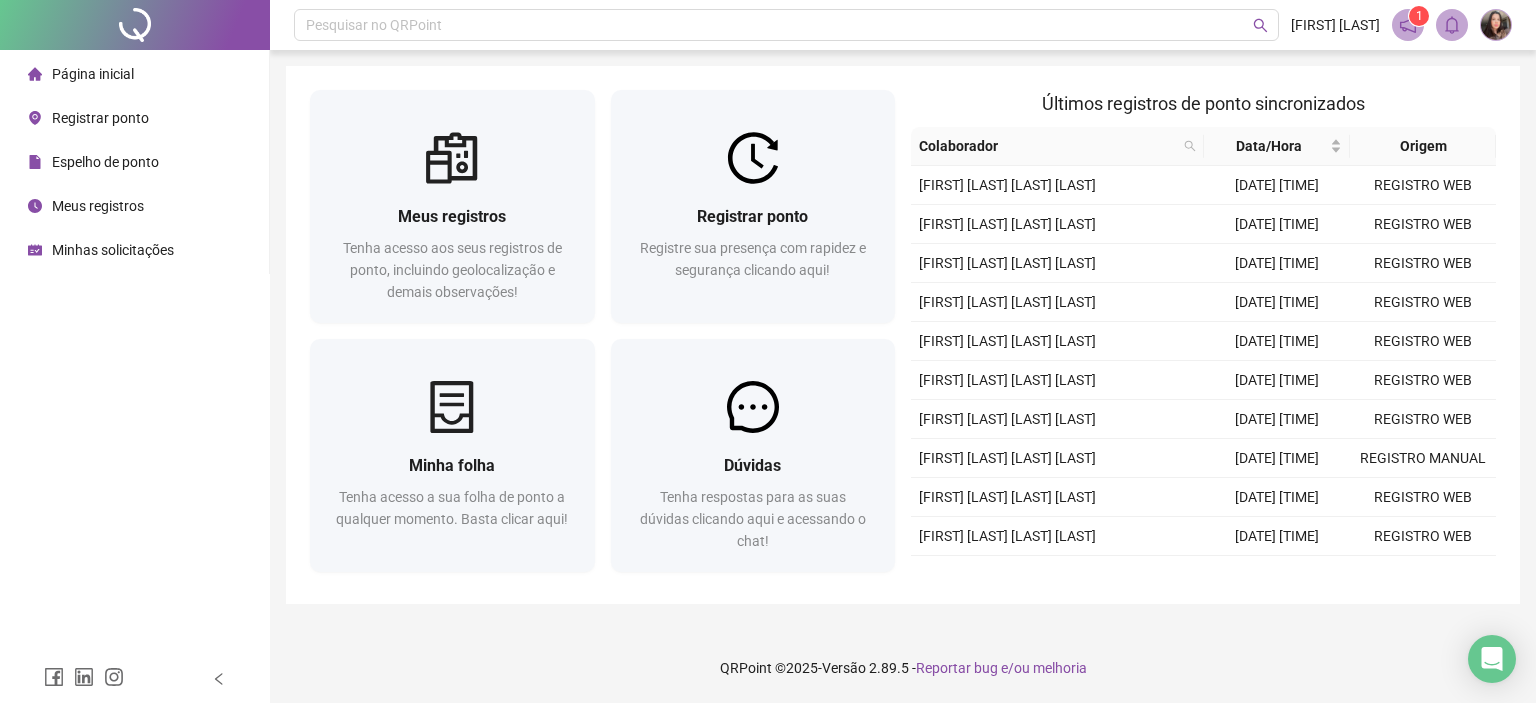 scroll, scrollTop: 0, scrollLeft: 0, axis: both 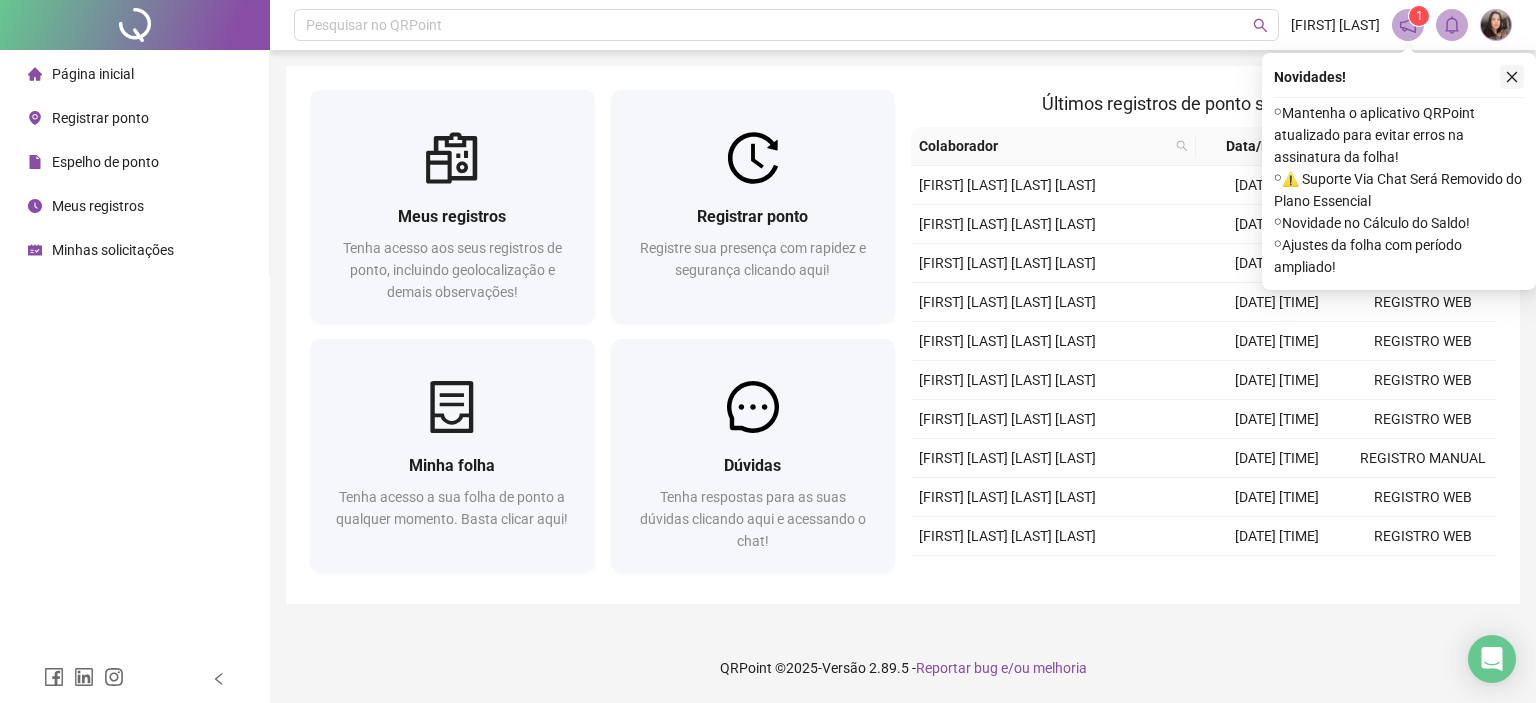 click at bounding box center (1512, 77) 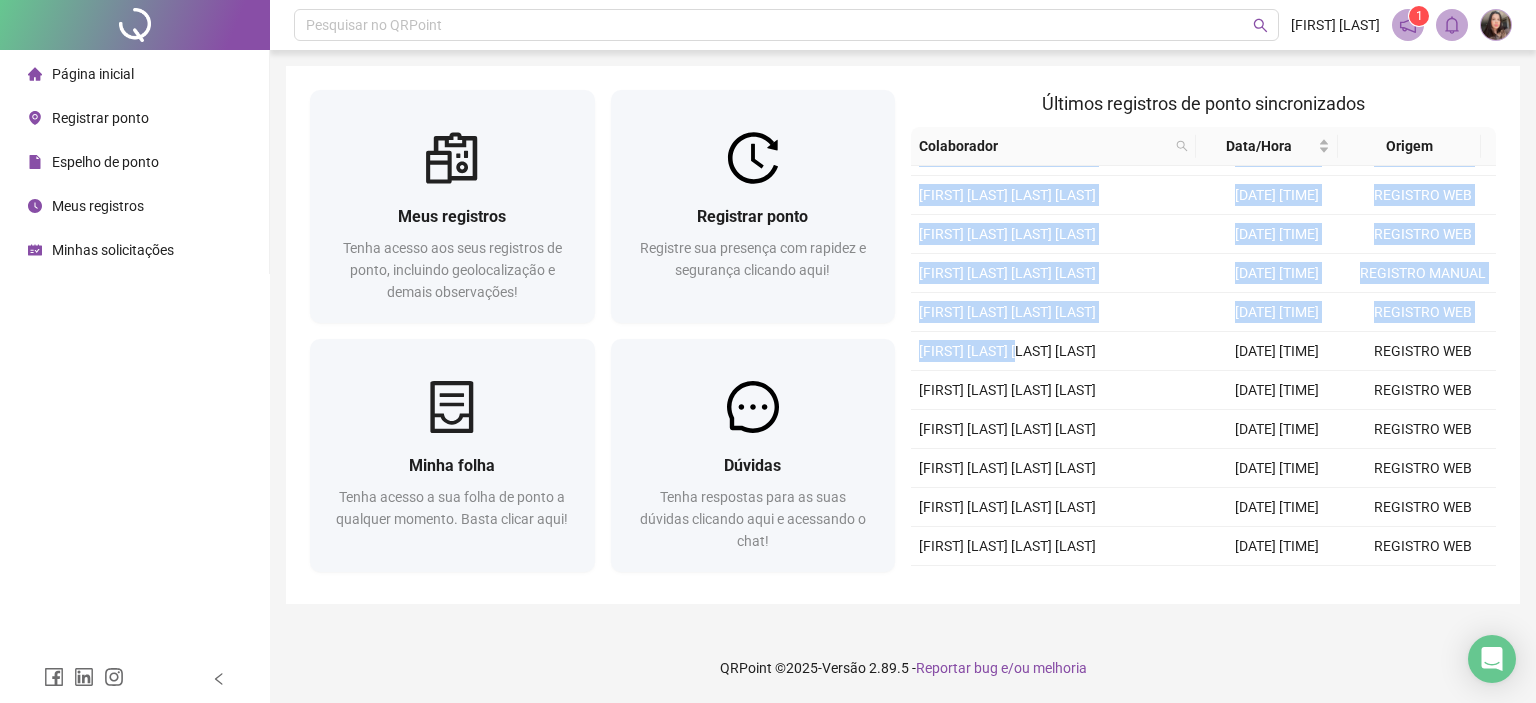 drag, startPoint x: 1035, startPoint y: 198, endPoint x: 1066, endPoint y: 524, distance: 327.4706 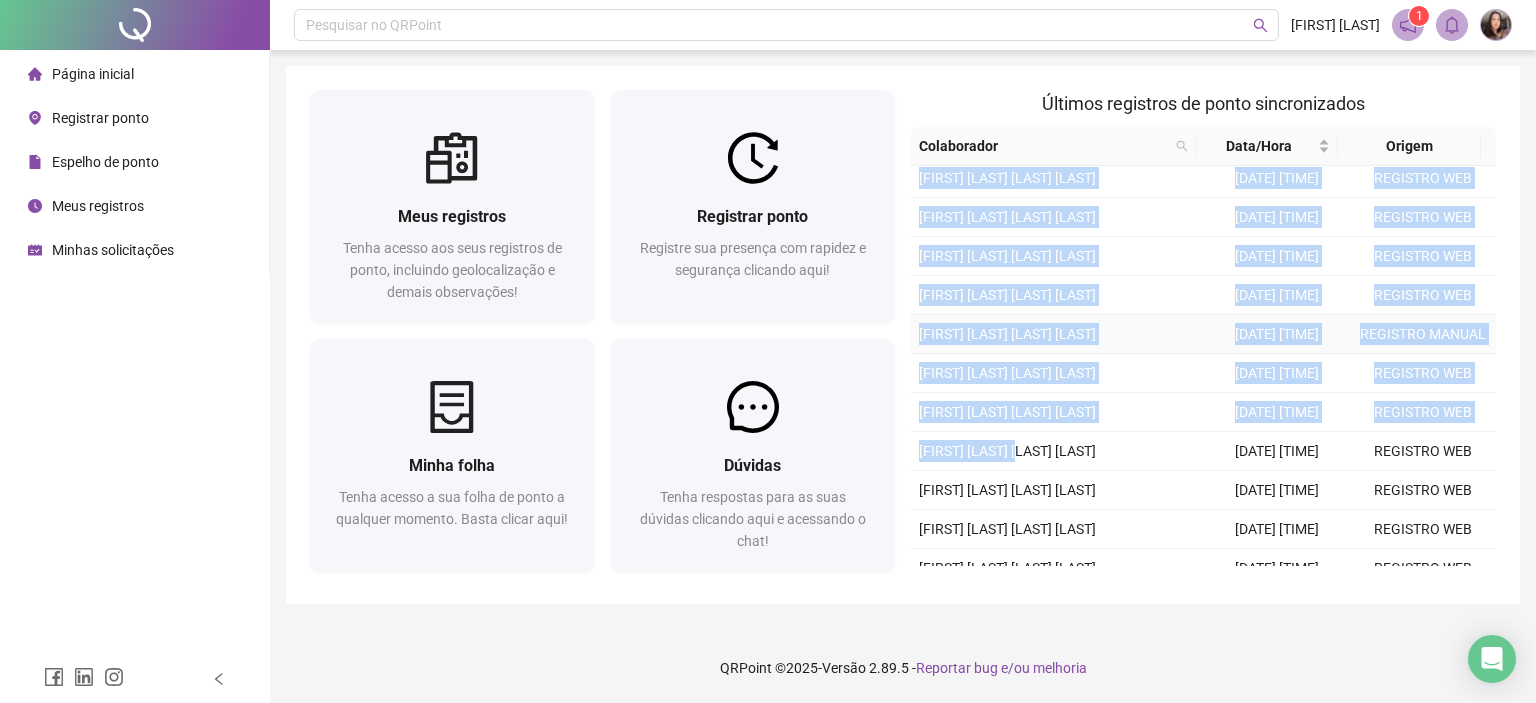 scroll, scrollTop: 0, scrollLeft: 0, axis: both 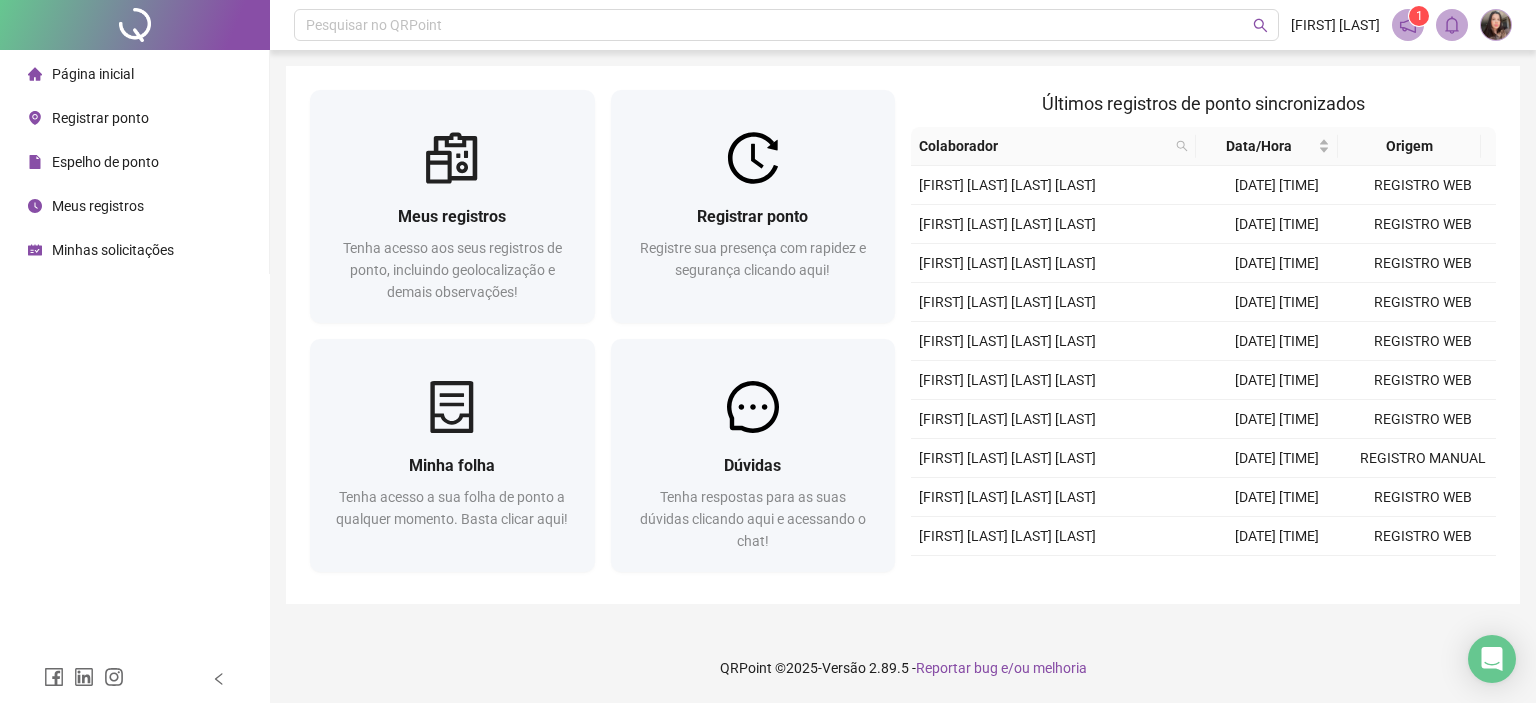 click on "Últimos registros de ponto sincronizados Colaborador Data/Hora Origem [FIRST] [LAST] [LAST] [LAST] [DATE] [TIME] REGISTRO WEB [FIRST] [LAST] [LAST] [LAST] [DATE] [TIME] REGISTRO WEB [FIRST] [LAST] [LAST] [LAST] [DATE] [TIME] REGISTRO WEB [FIRST] [LAST] [LAST] [LAST] [DATE] [TIME] REGISTRO WEB [FIRST] [LAST] [LAST] [LAST] [DATE] [TIME] REGISTRO WEB [FIRST] [LAST] [LAST] [LAST] [DATE] [TIME] REGISTRO WEB [FIRST] [LAST] [LAST] [LAST] [DATE] [TIME] REGISTRO WEB [FIRST] [LAST] [LAST] [LAST] [DATE] [TIME] REGISTRO MANUAL [FIRST] [LAST] [LAST] [LAST] [DATE] [TIME] REGISTRO WEB [FIRST] [LAST] [LAST] [LAST] [DATE] [TIME] REGISTRO WEB [FIRST] [LAST] [LAST] [LAST] [DATE] [TIME] REGISTRO WEB [FIRST] [LAST] [LAST] [LAST] [DATE] [TIME] REGISTRO WEB [FIRST] [LAST] [LAST] [LAST] [DATE] [TIME] REGISTRO WEB [FIRST] [LAST] [LAST] [LAST] [DATE] [TIME] REGISTRO WEB [FIRST] [LAST] [LAST] [LAST] [DATE] [TIME] REGISTRO WEB [FIRST] [LAST] [LAST] [LAST] [DATE] [TIME] REGISTRO WEB" at bounding box center [1203, 335] 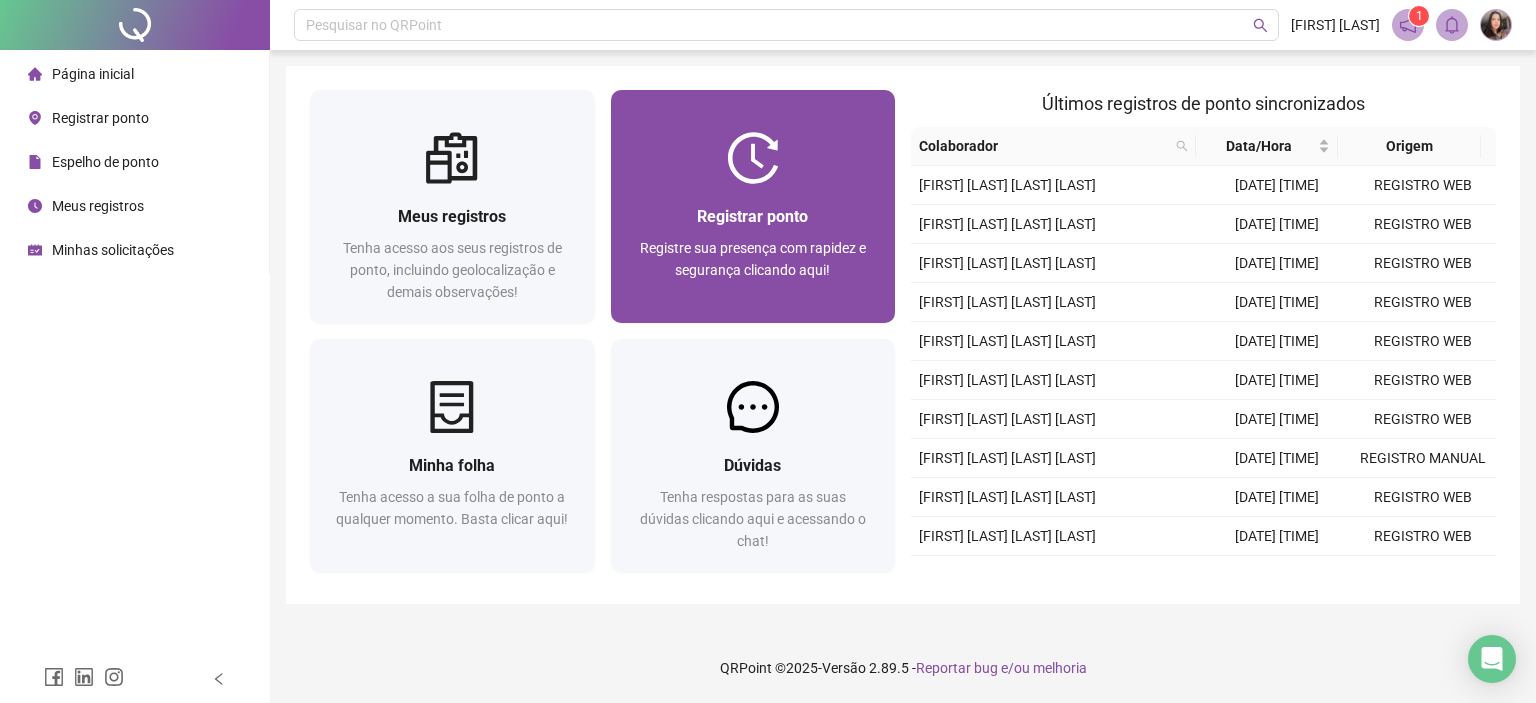 click at bounding box center (753, 158) 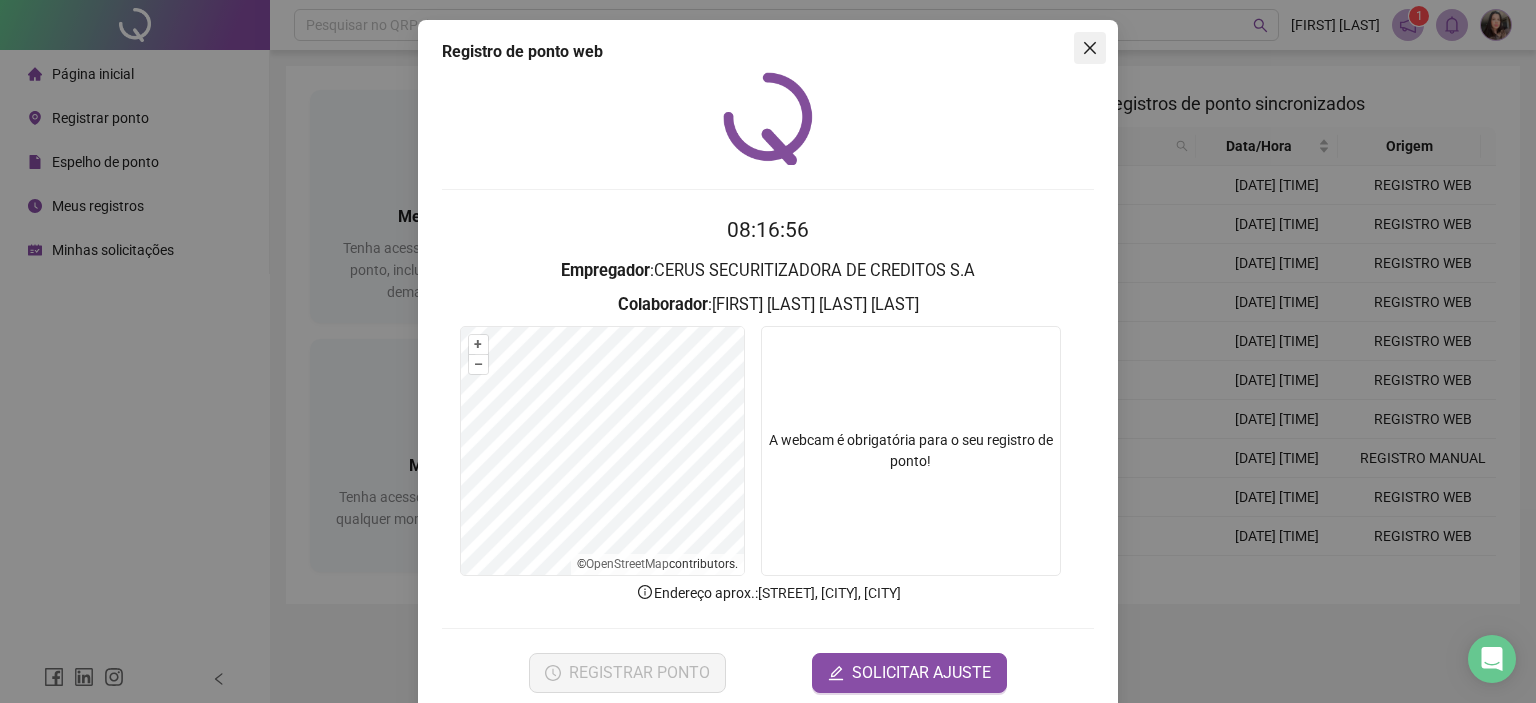 click 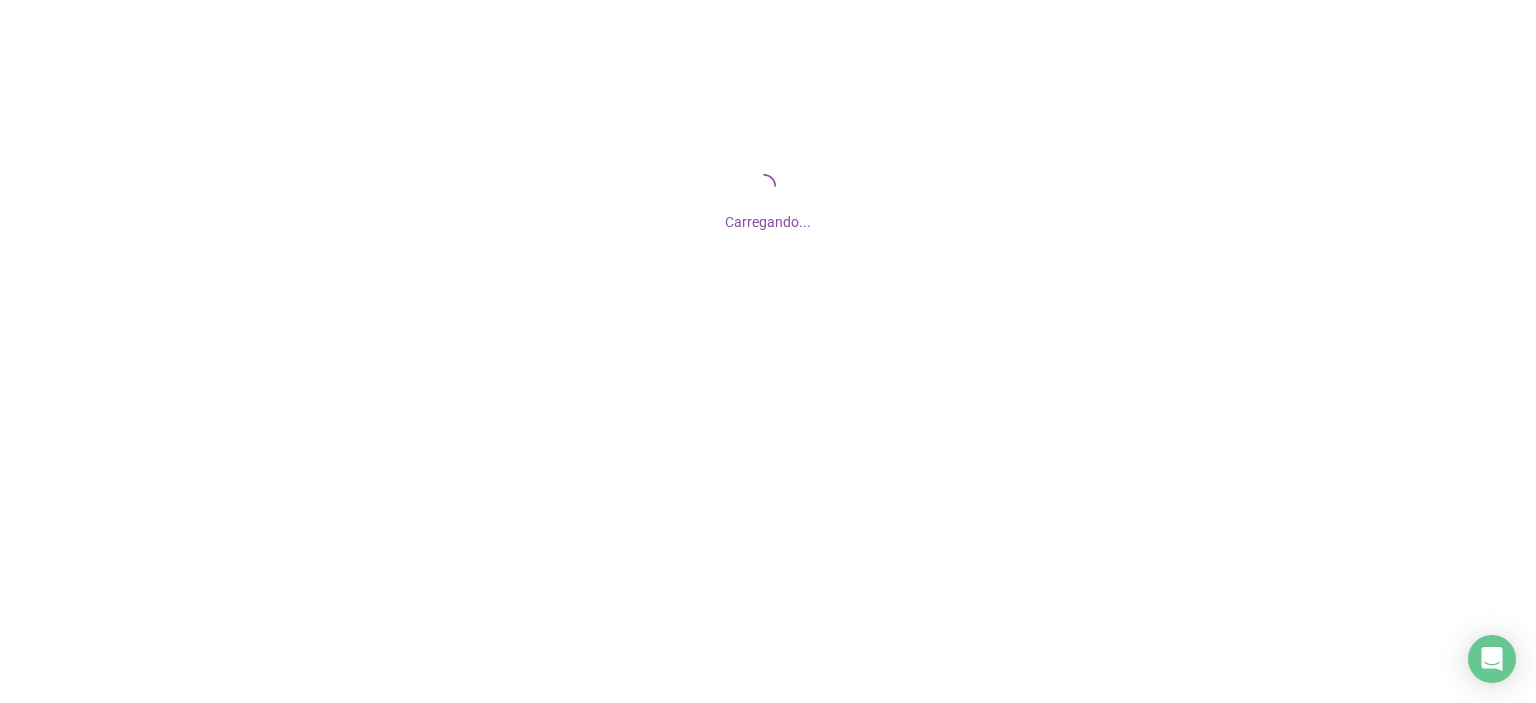 scroll, scrollTop: 0, scrollLeft: 0, axis: both 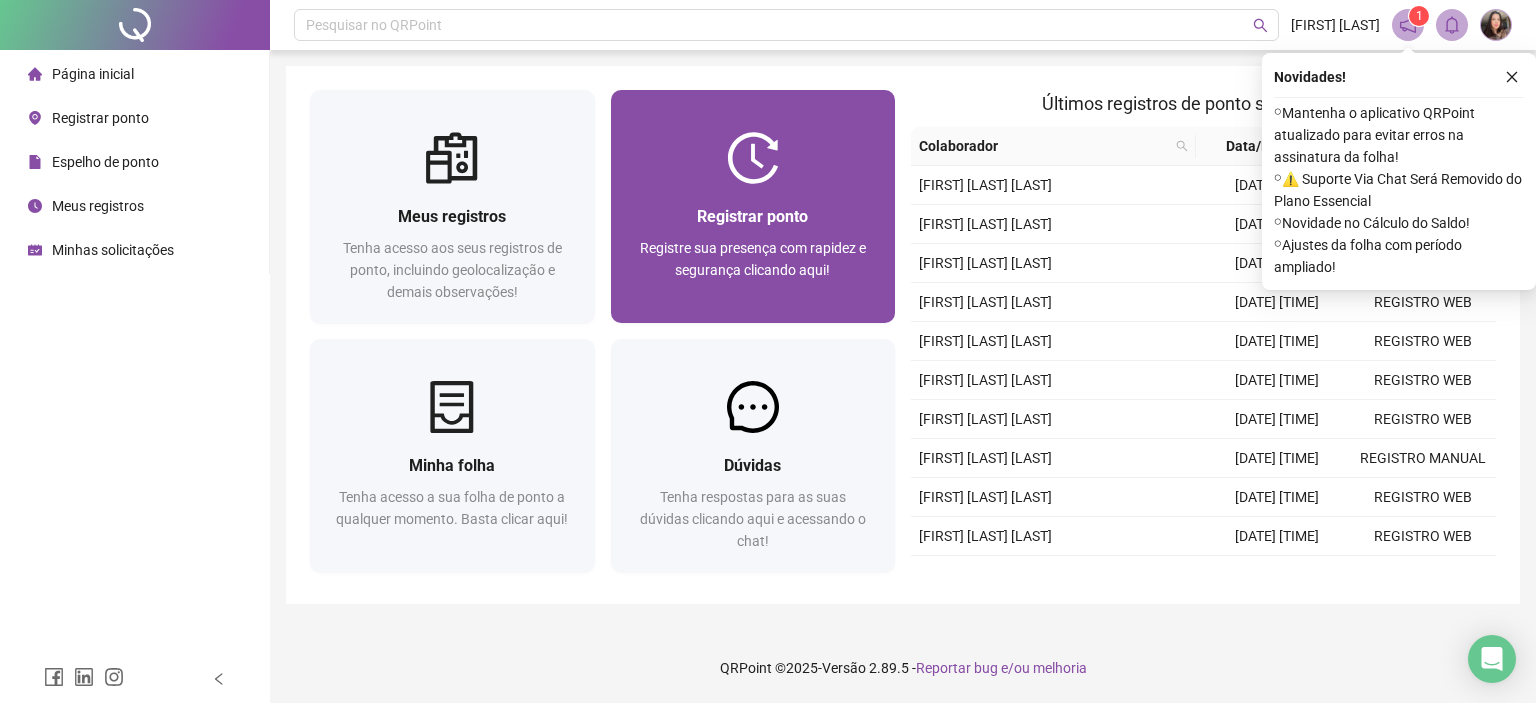 click on "Registre sua presença com rapidez e segurança clicando aqui!" at bounding box center [753, 259] 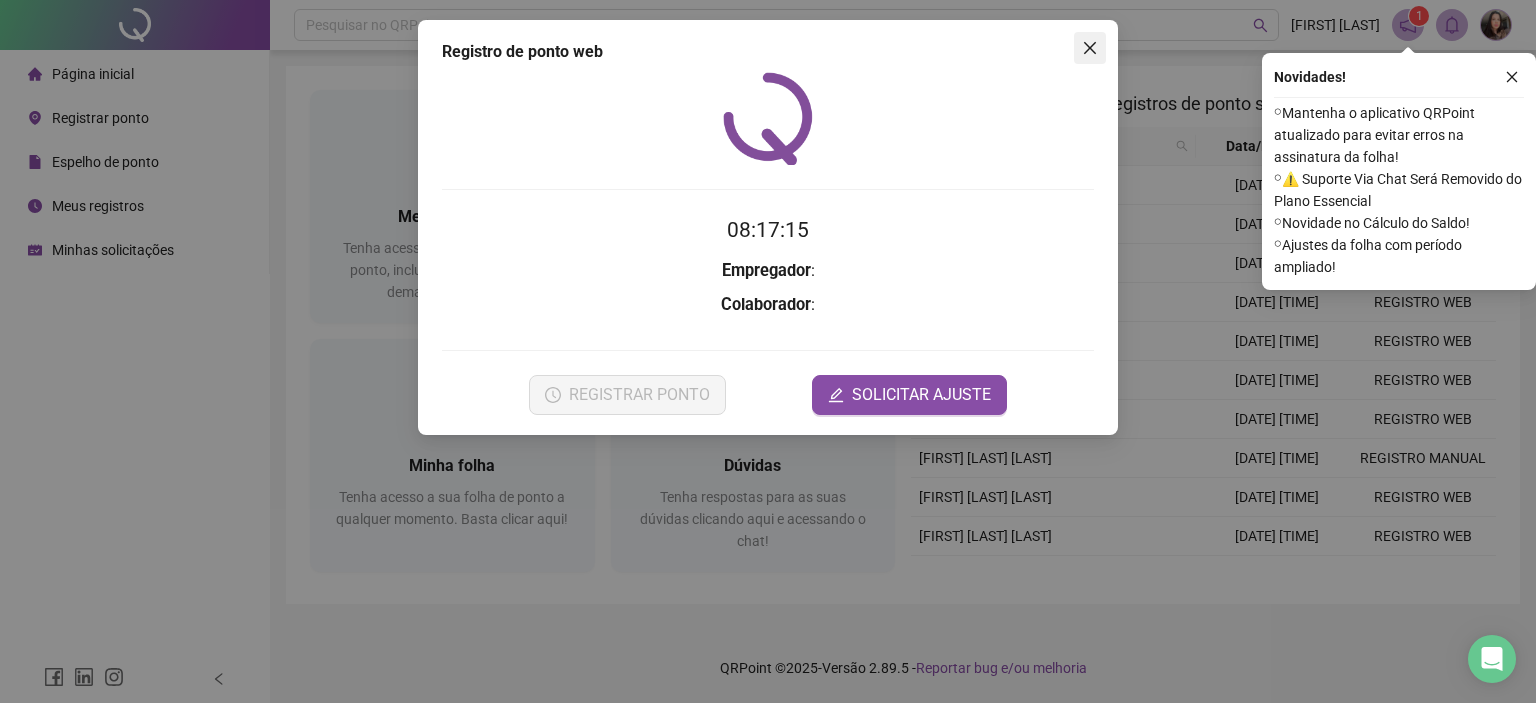 click 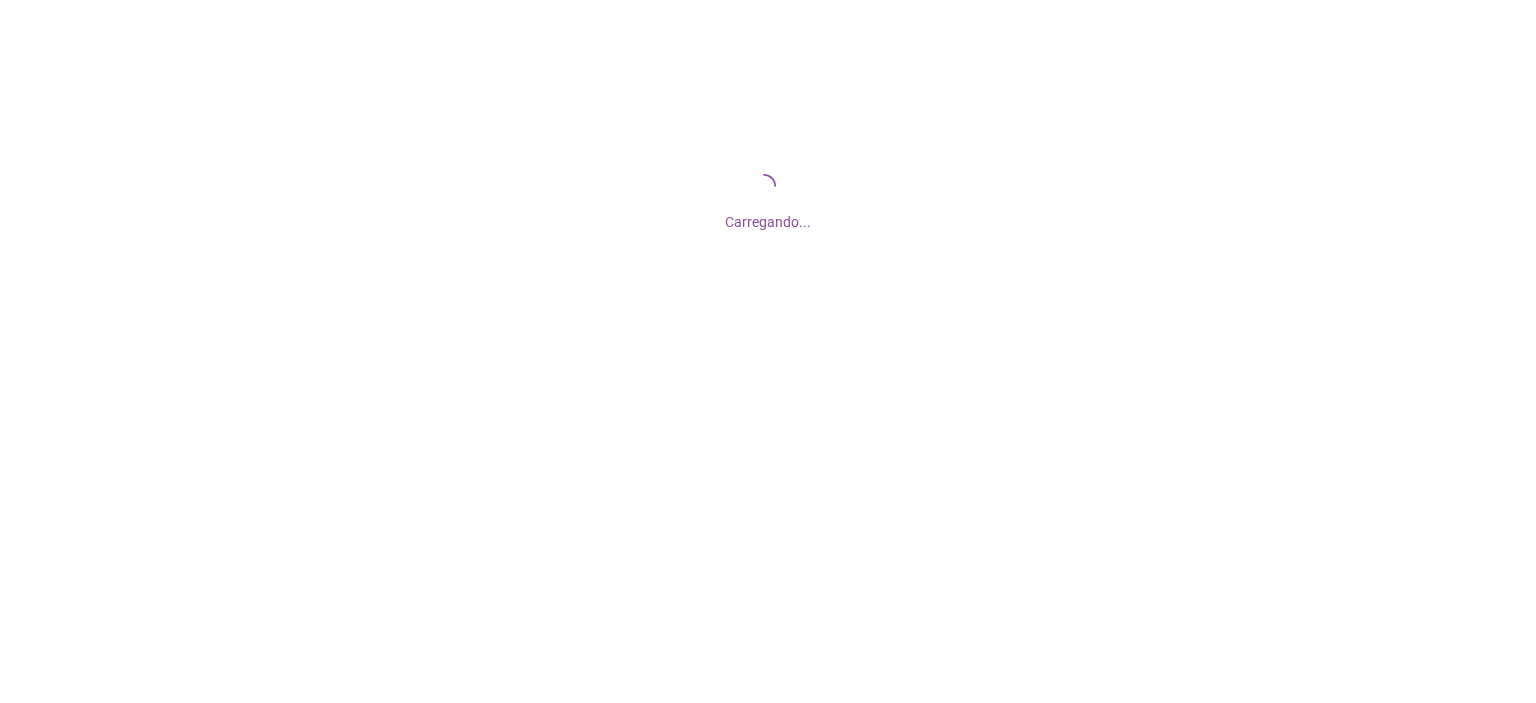 scroll, scrollTop: 0, scrollLeft: 0, axis: both 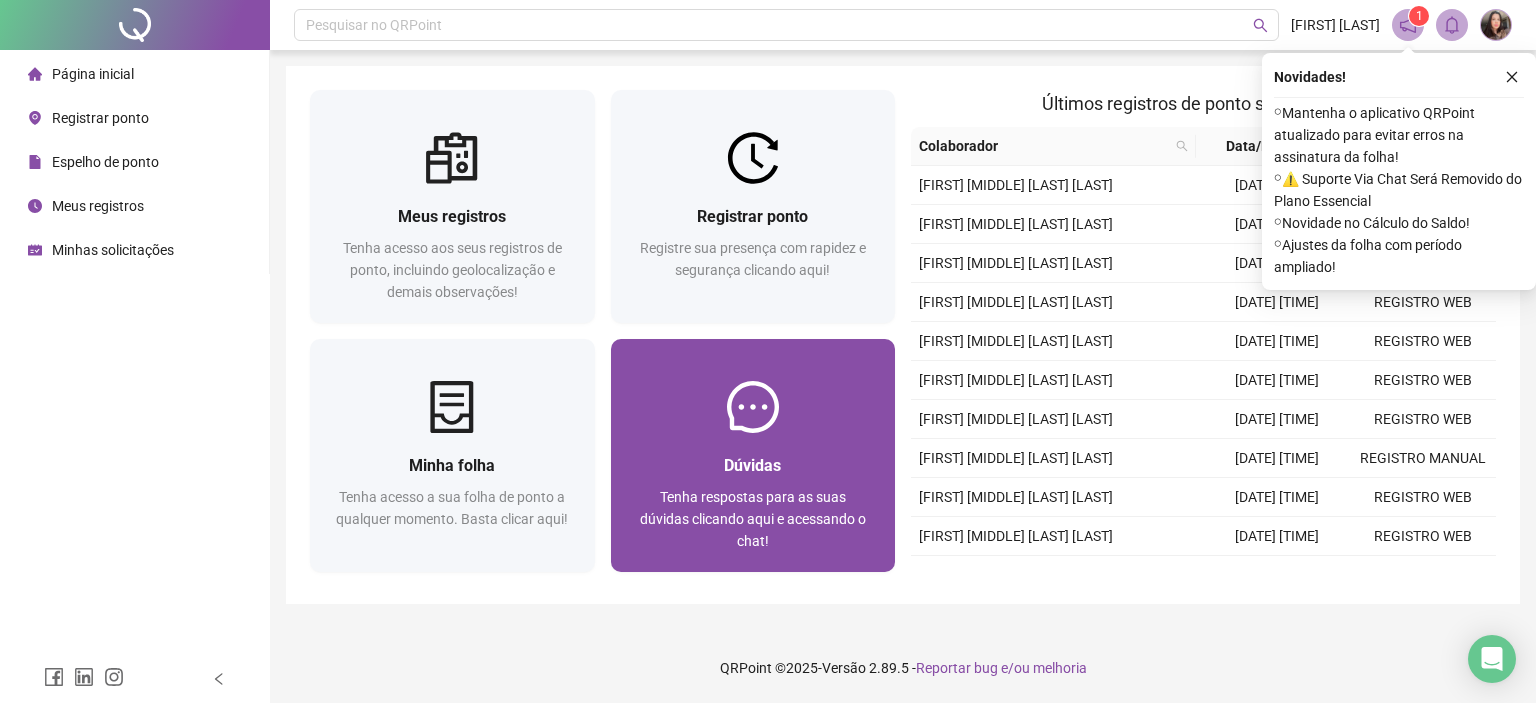 click at bounding box center (753, 407) 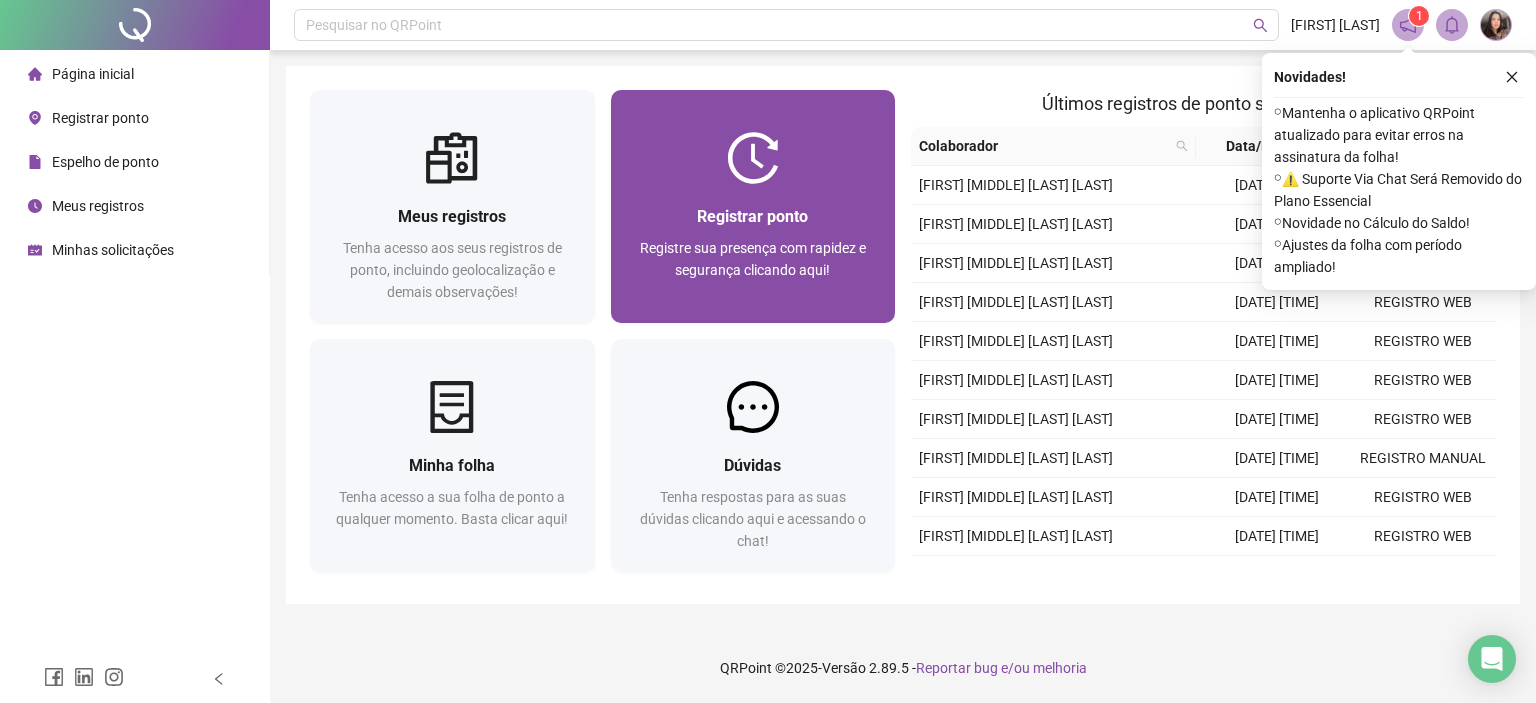click on "Registrar ponto Registre sua presença com rapidez e segurança clicando aqui!" at bounding box center (753, 253) 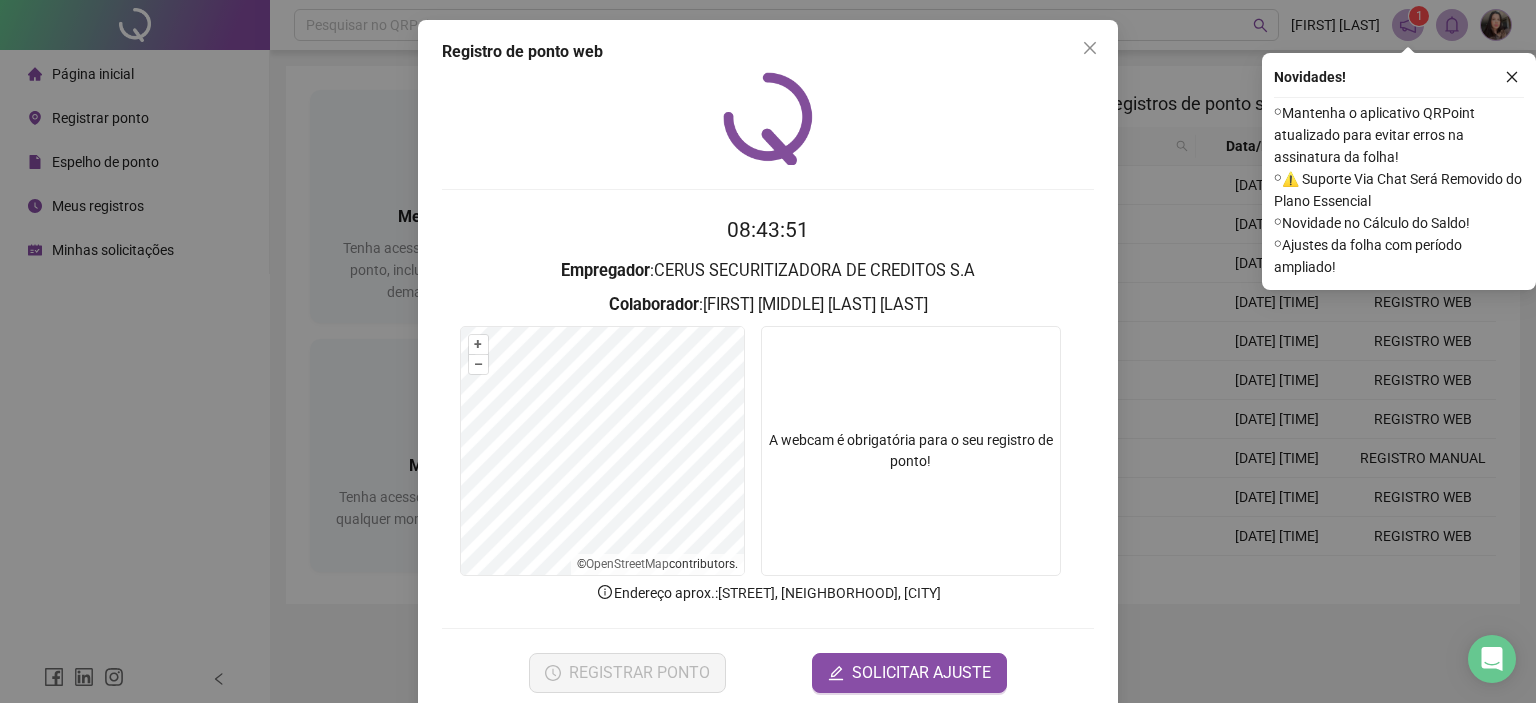 click at bounding box center (911, 451) 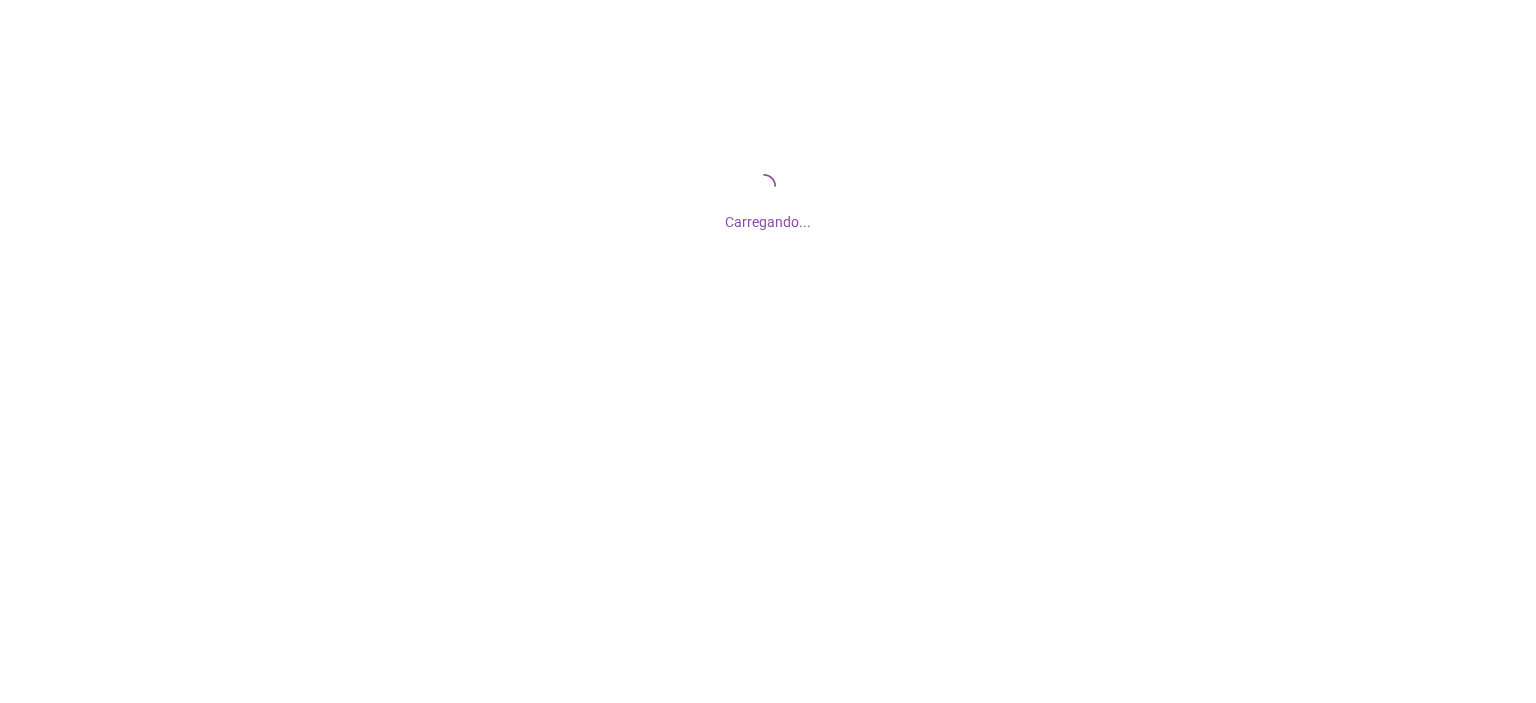 scroll, scrollTop: 0, scrollLeft: 0, axis: both 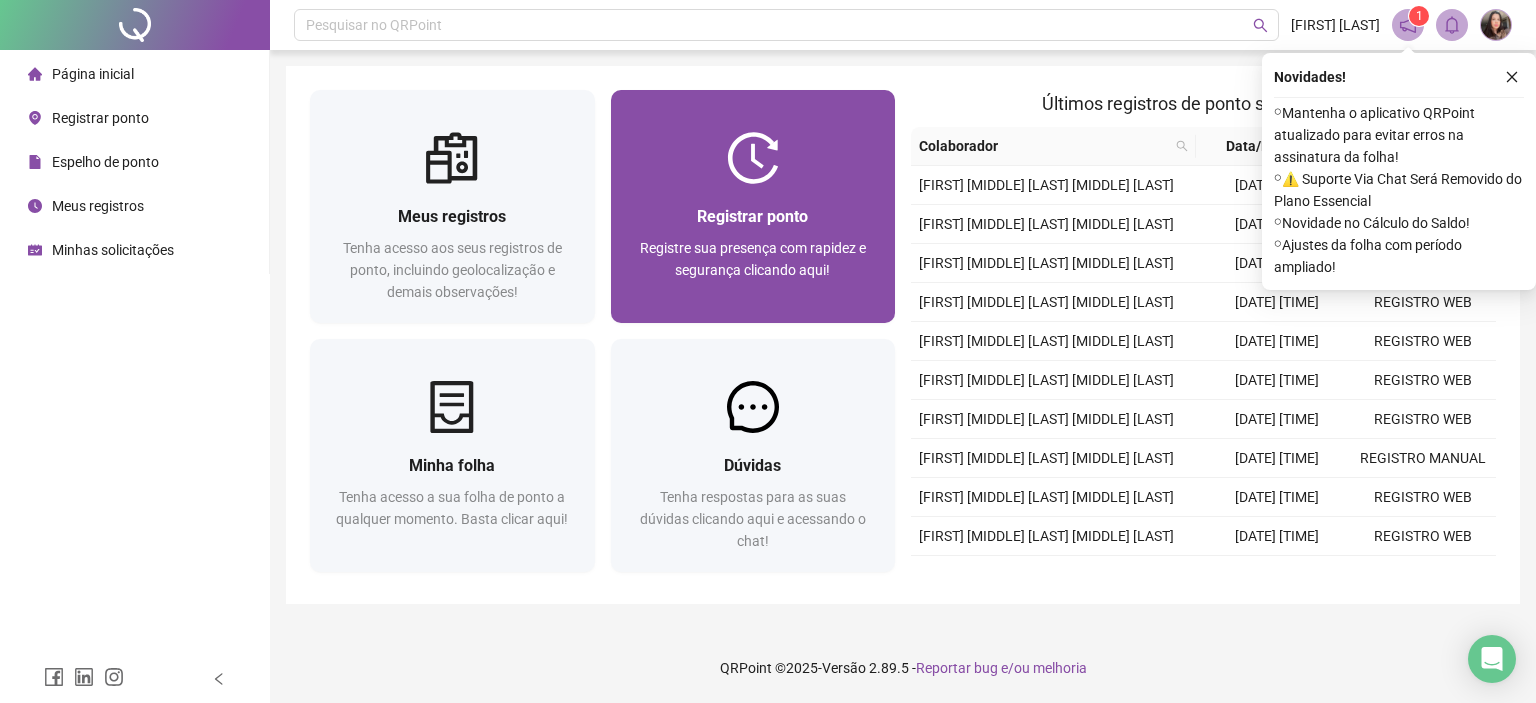 click at bounding box center [753, 158] 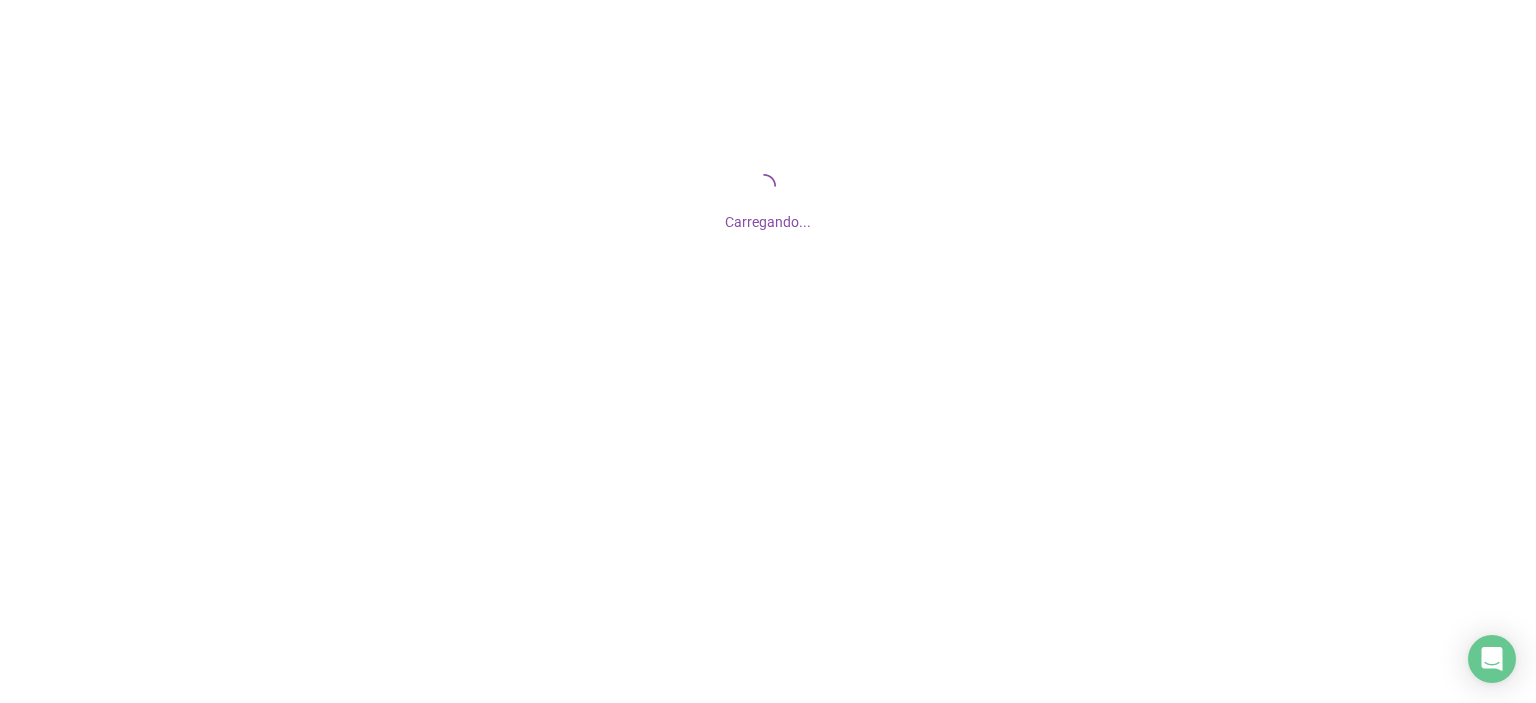 scroll, scrollTop: 0, scrollLeft: 0, axis: both 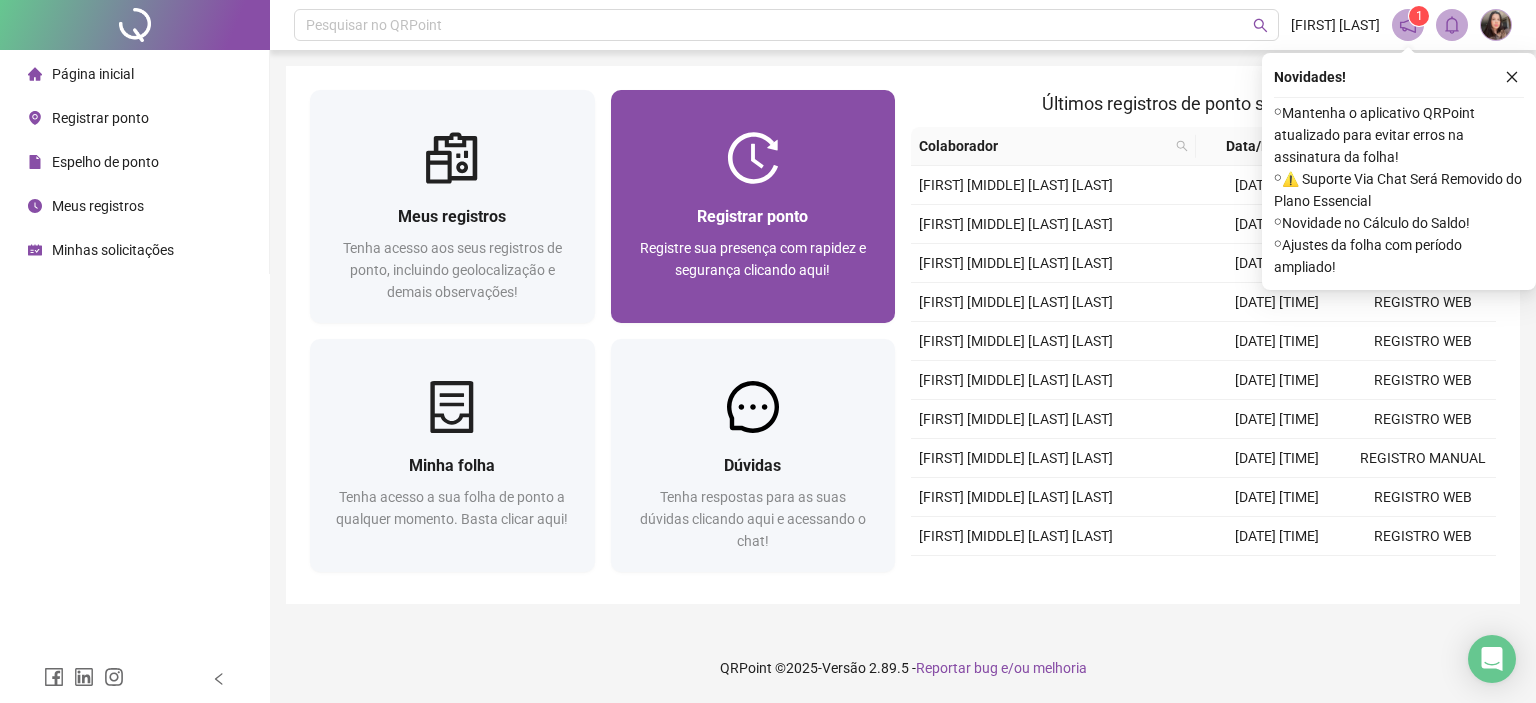 click at bounding box center (753, 158) 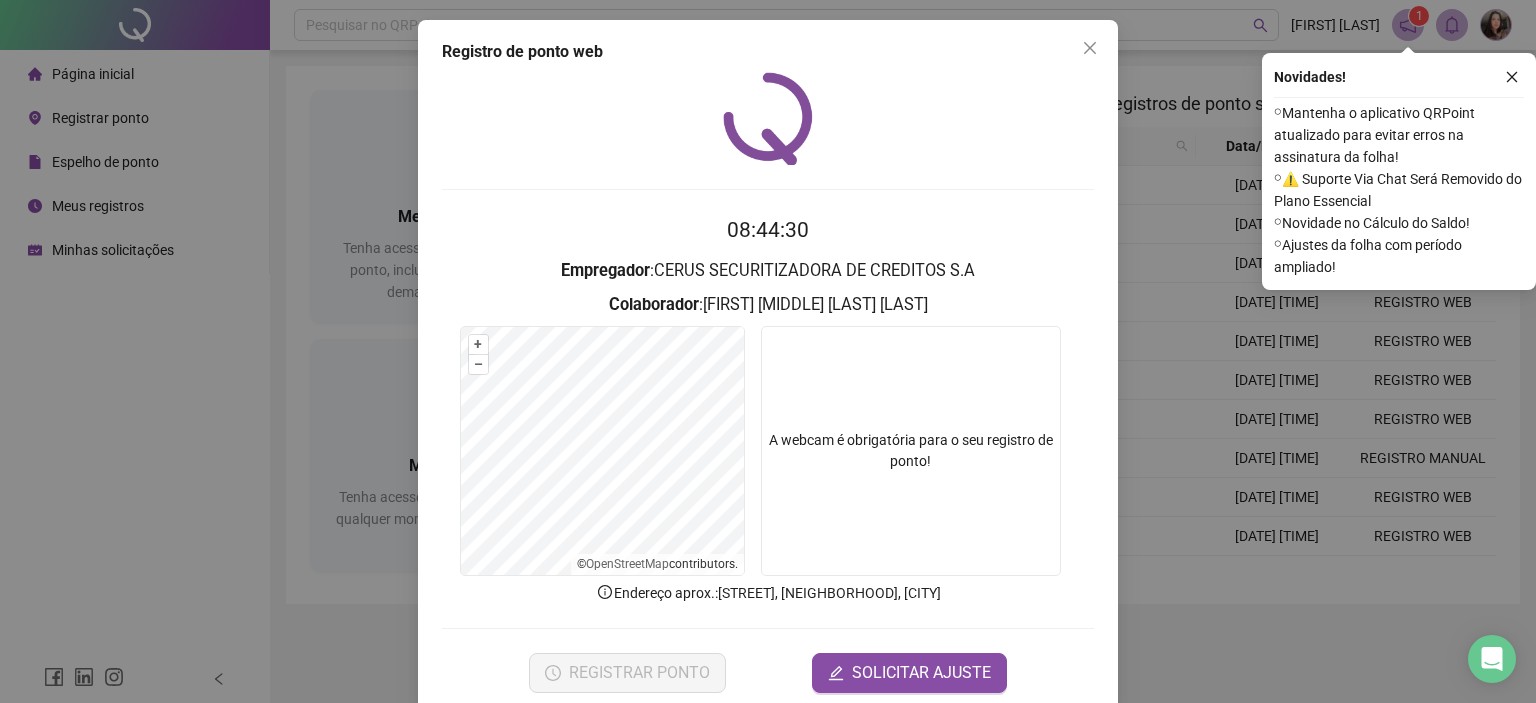 click at bounding box center (911, 451) 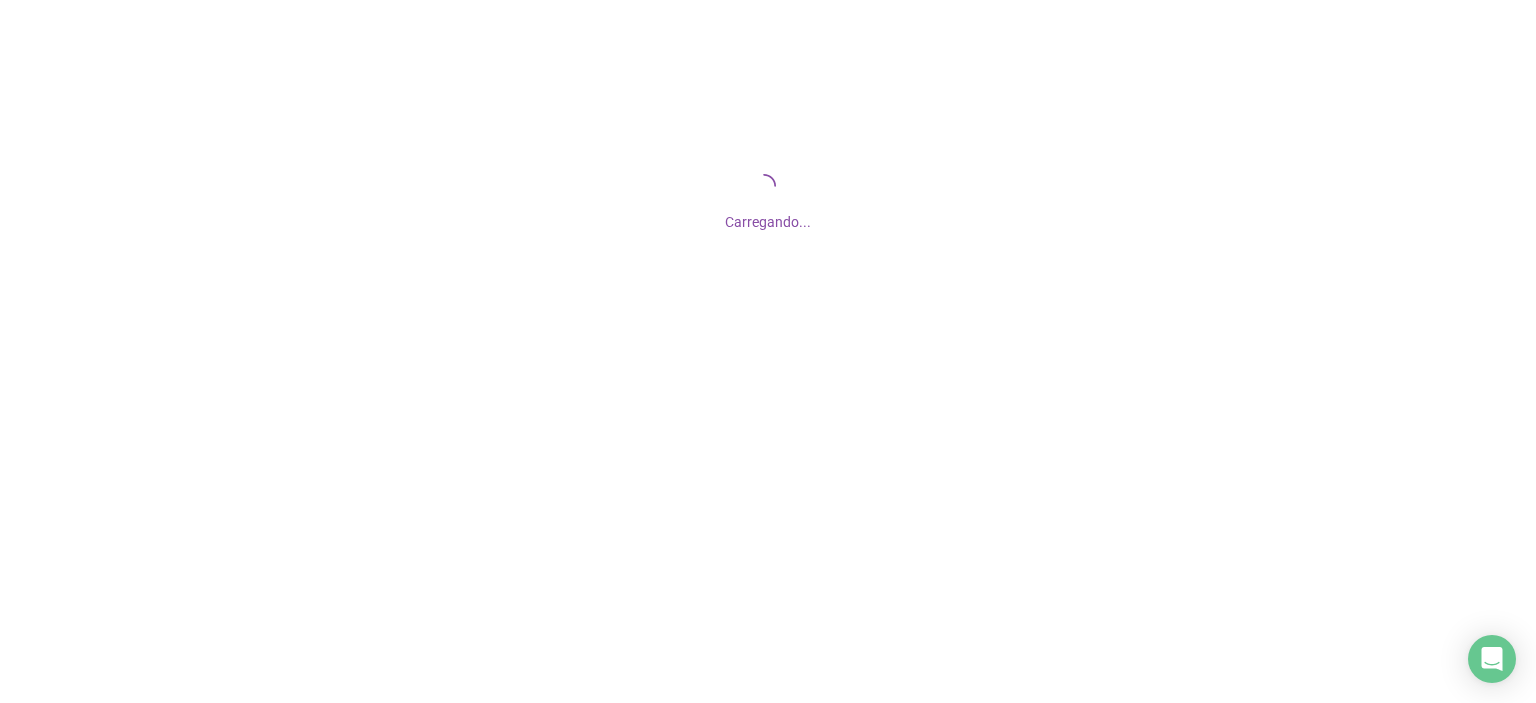 scroll, scrollTop: 0, scrollLeft: 0, axis: both 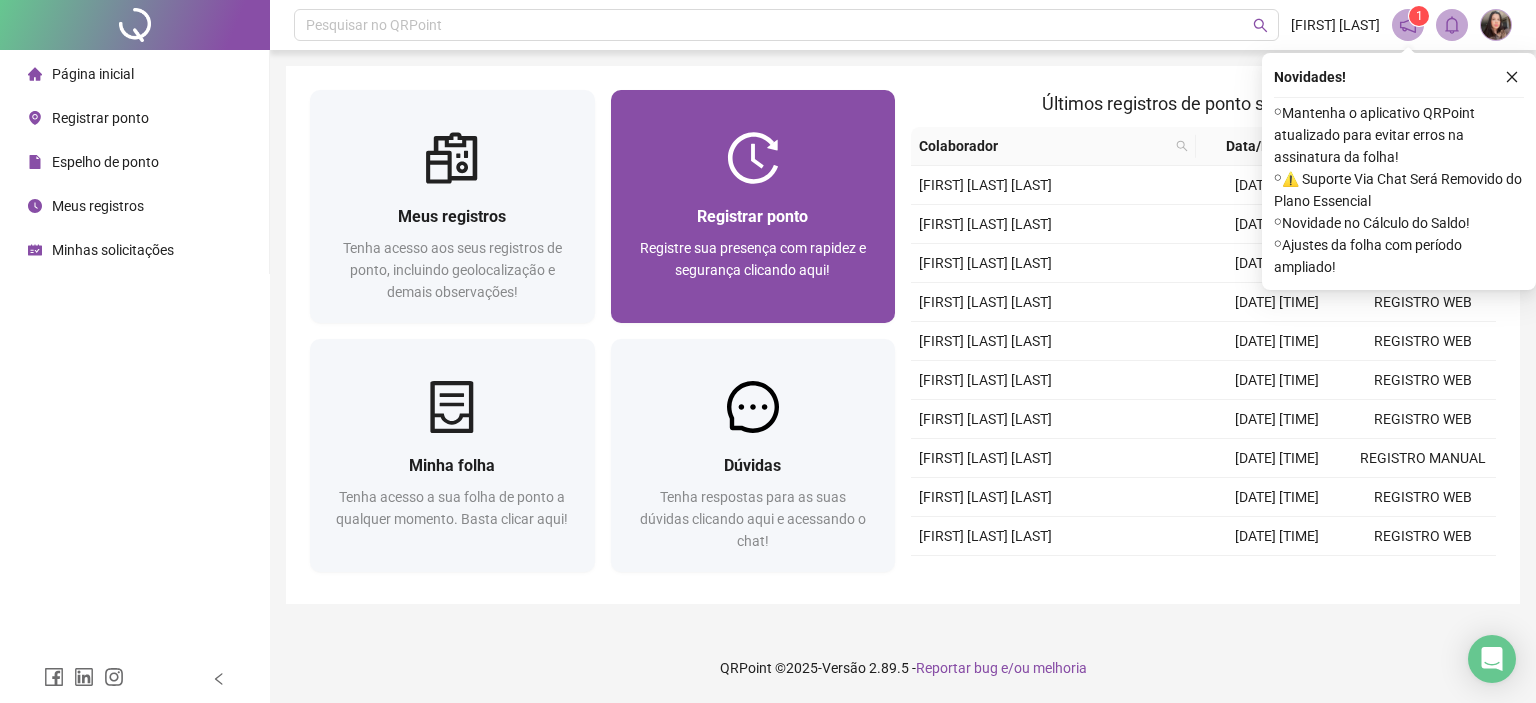 click on "Registrar ponto" at bounding box center [753, 216] 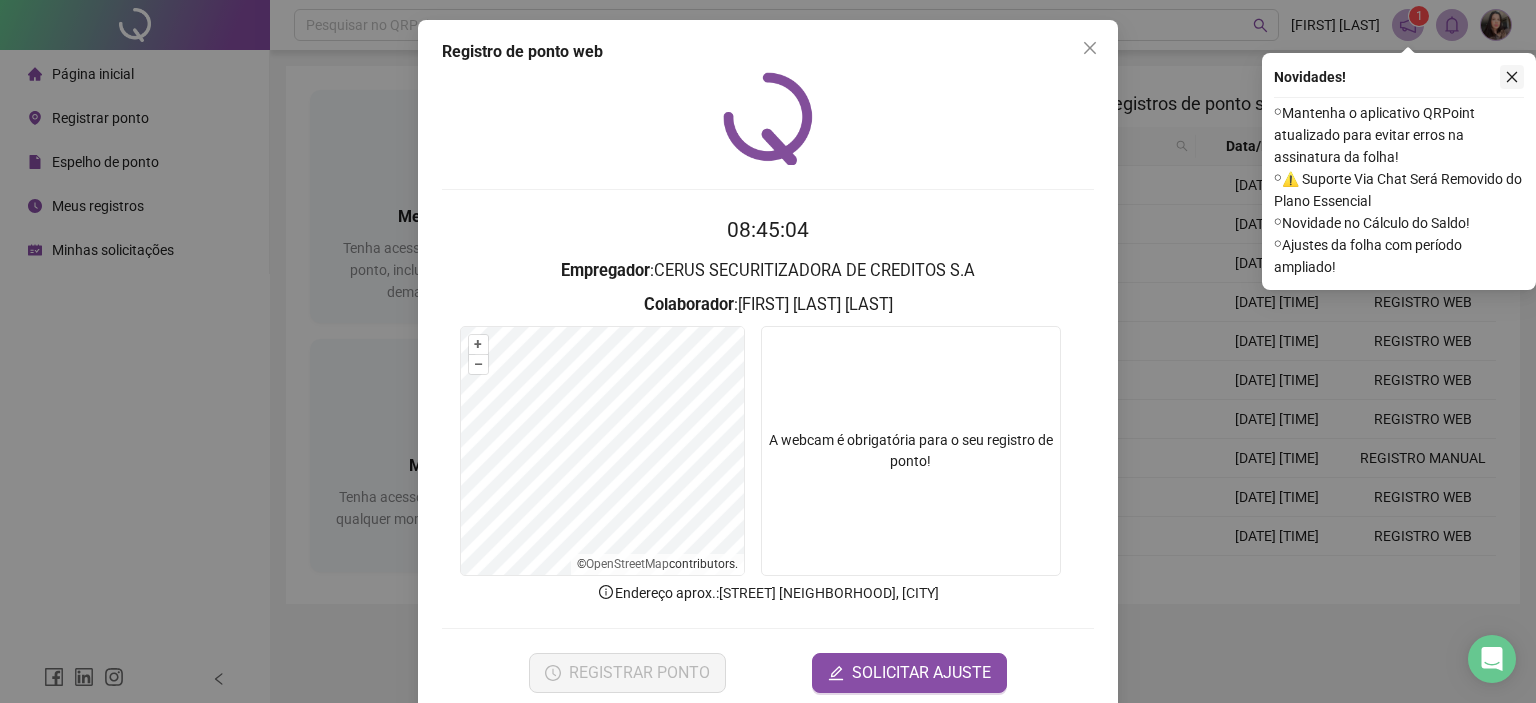 click 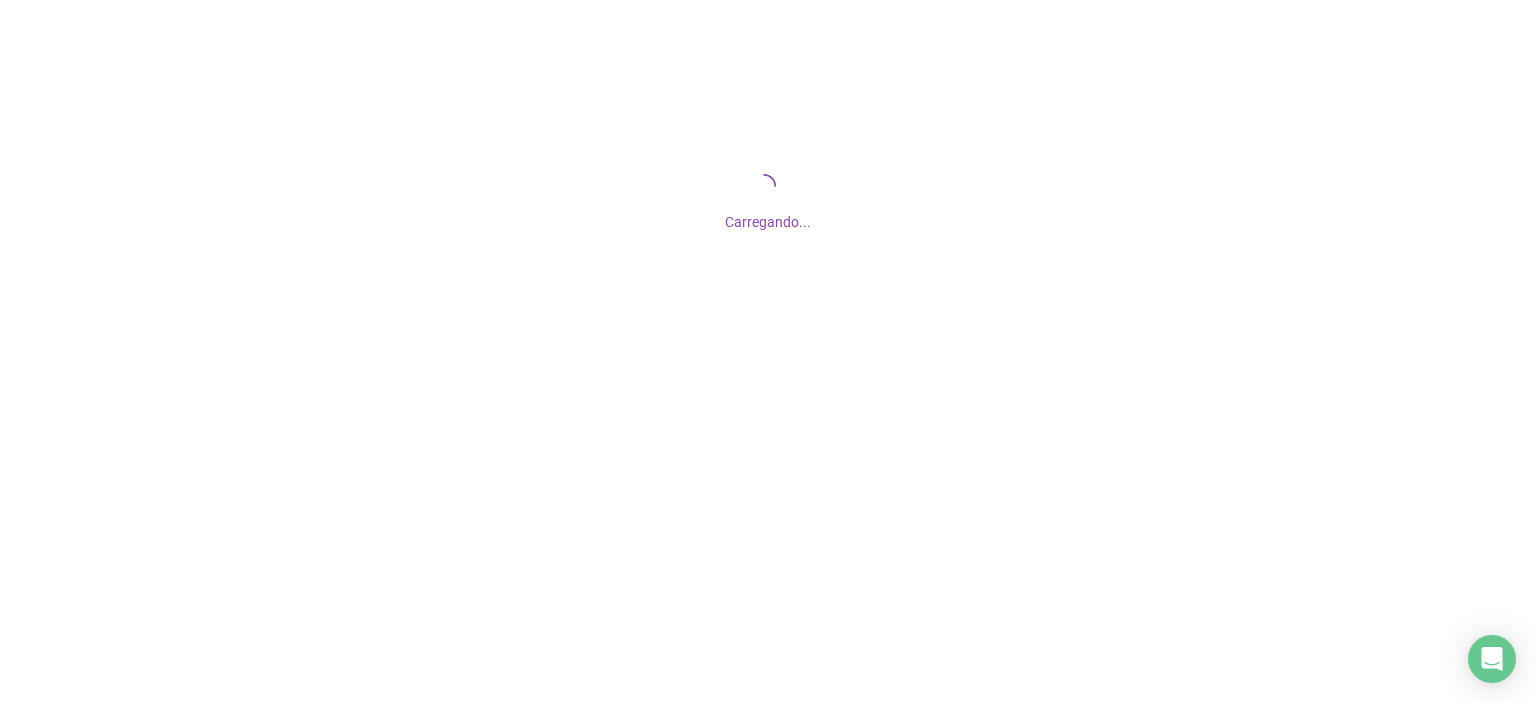 scroll, scrollTop: 0, scrollLeft: 0, axis: both 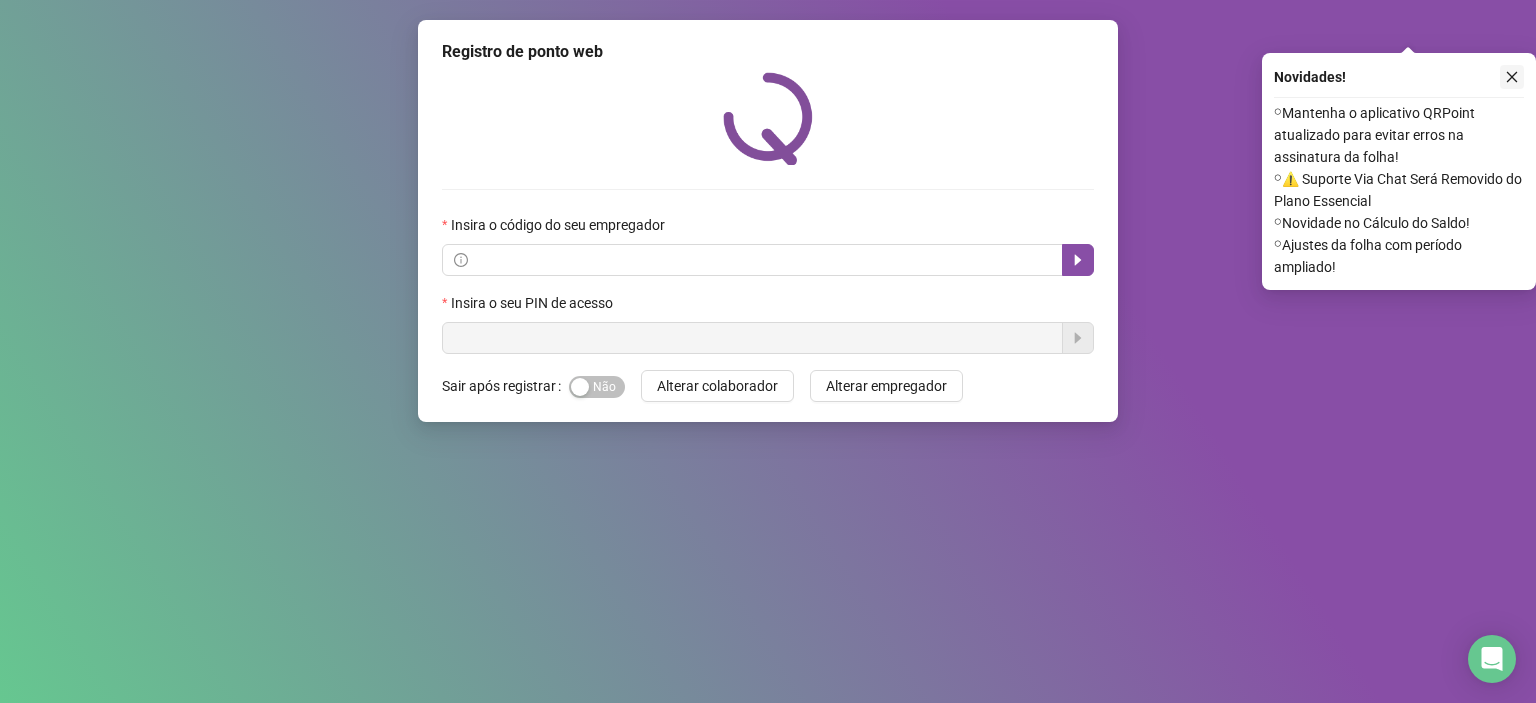click 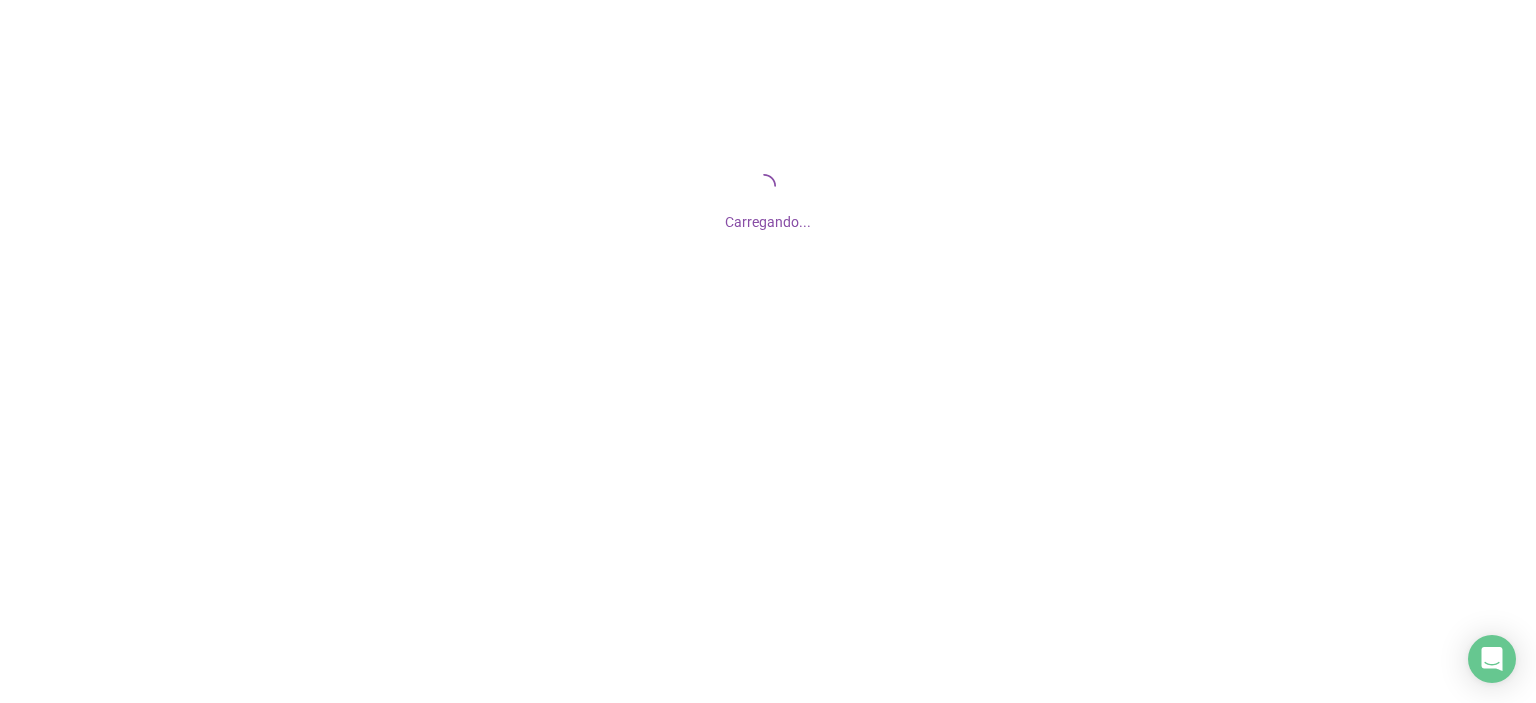 scroll, scrollTop: 0, scrollLeft: 0, axis: both 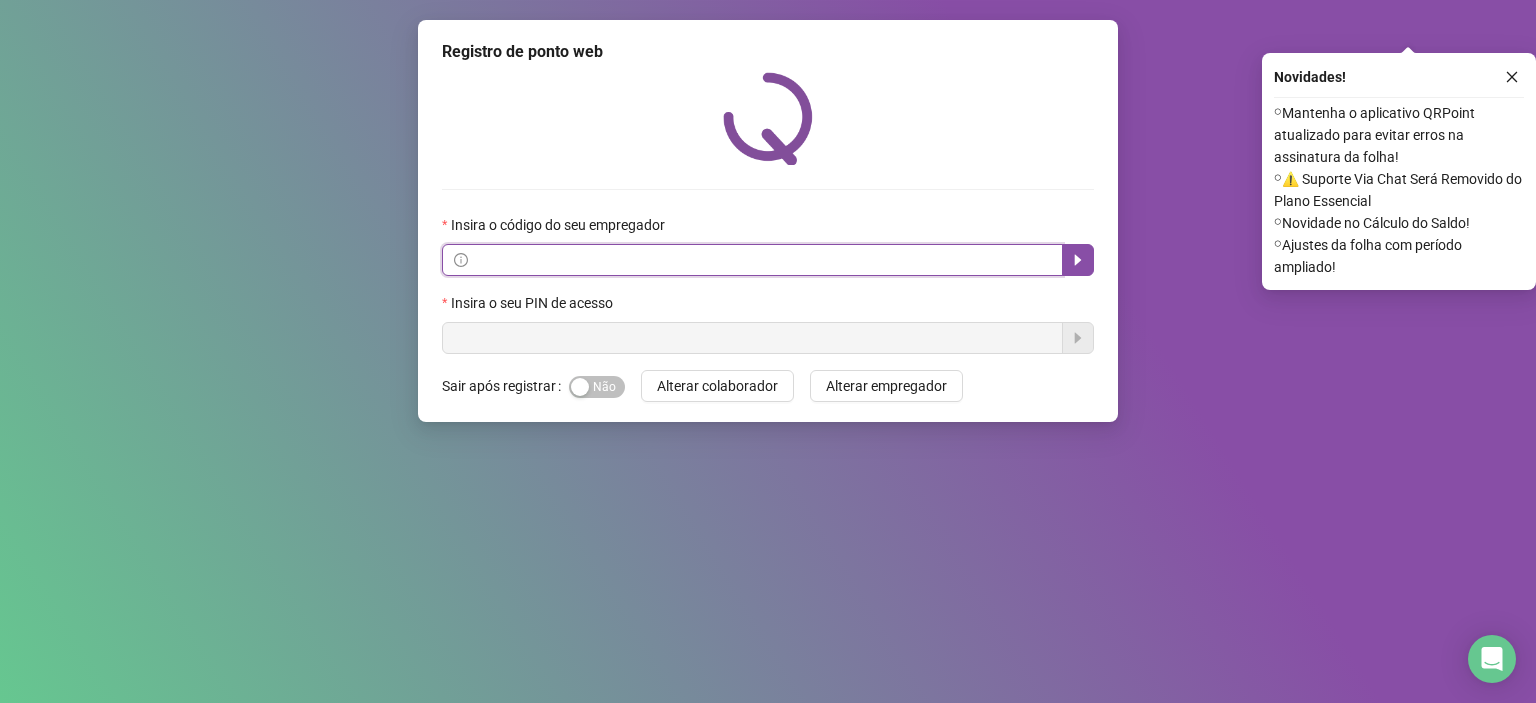 click at bounding box center [761, 260] 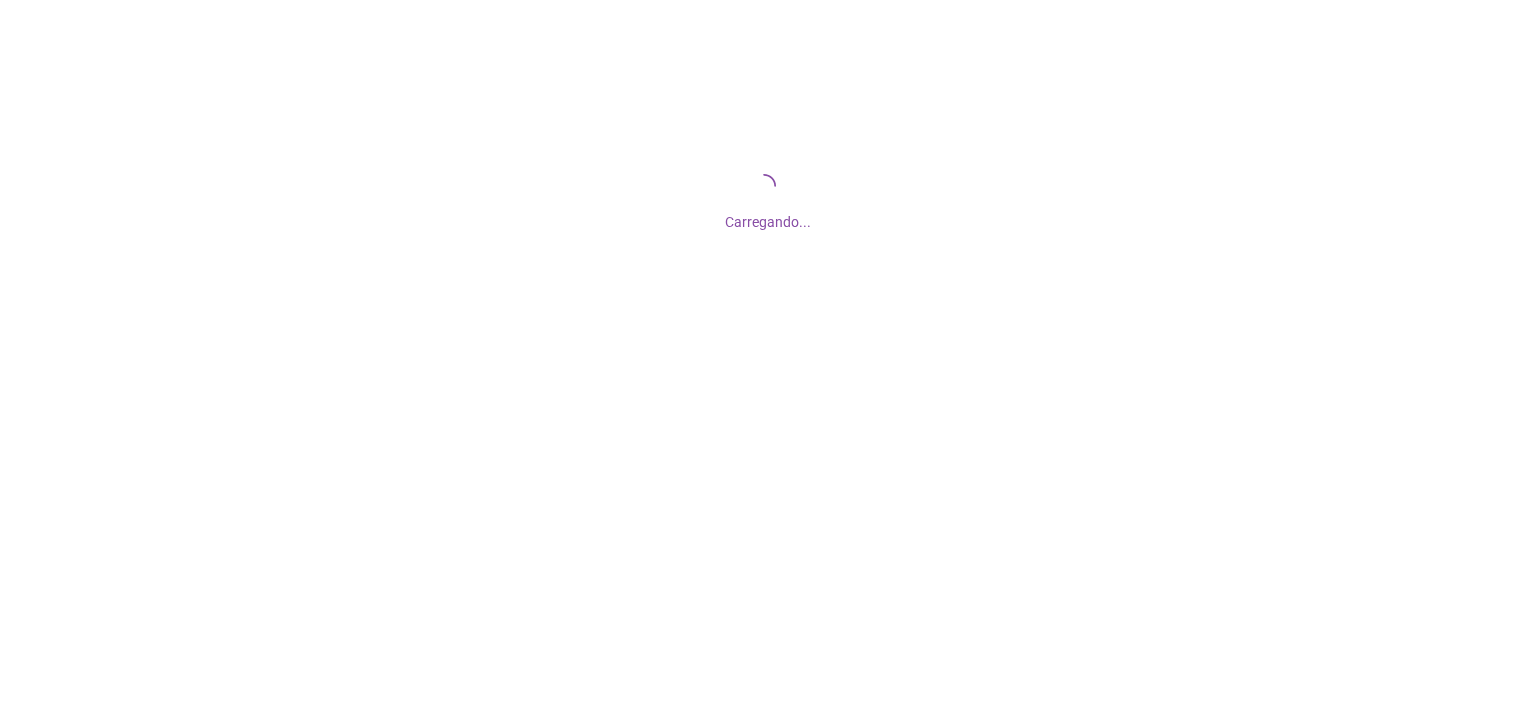 scroll, scrollTop: 0, scrollLeft: 0, axis: both 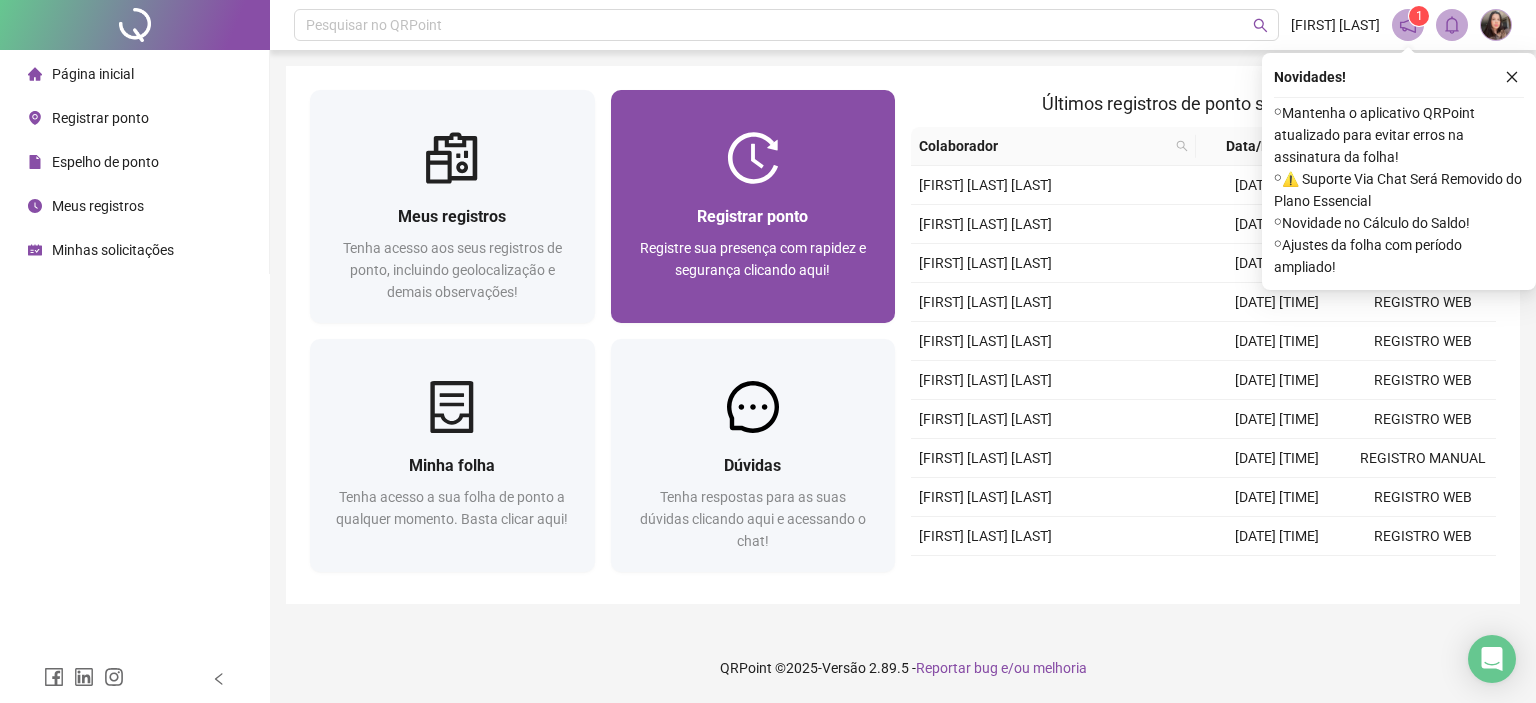click on "Registre sua presença com rapidez e segurança clicando aqui!" at bounding box center [753, 270] 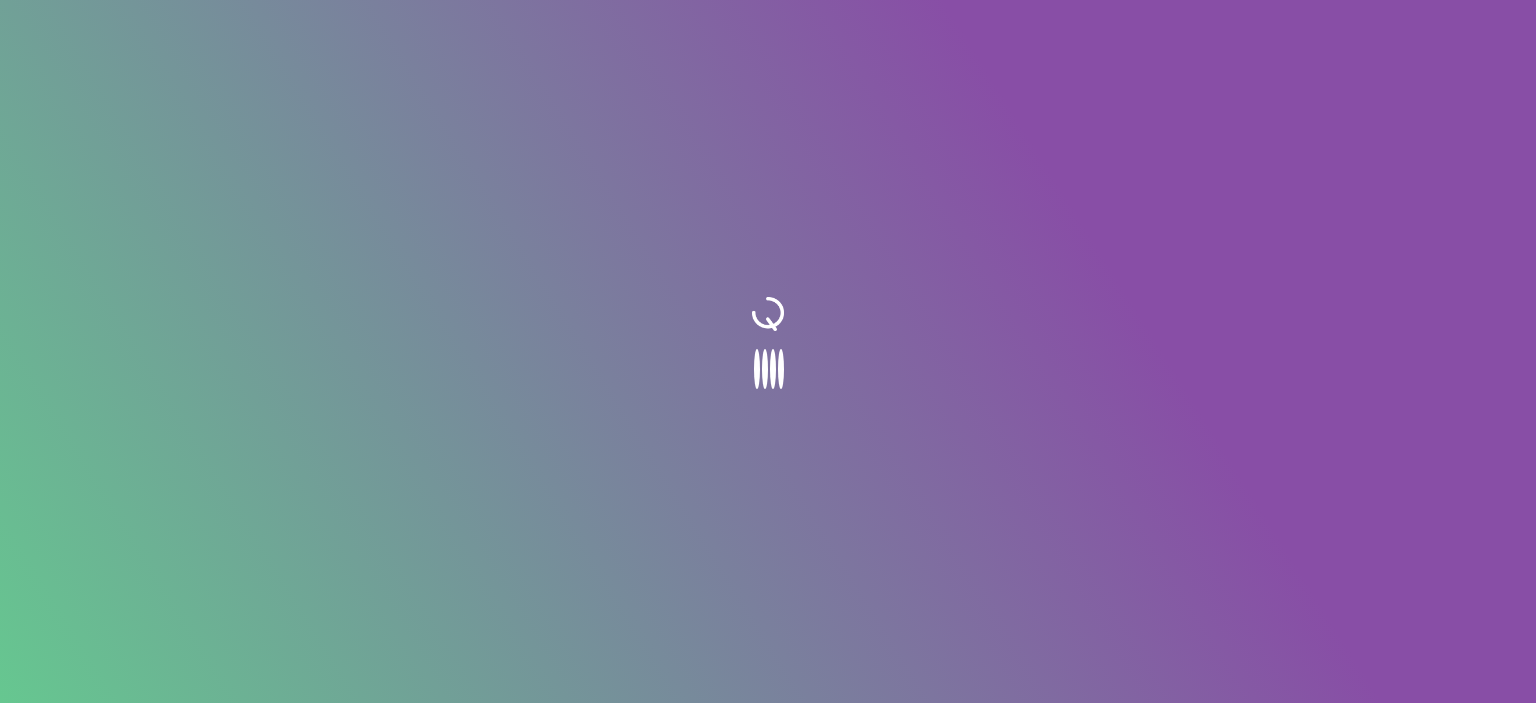 scroll, scrollTop: 0, scrollLeft: 0, axis: both 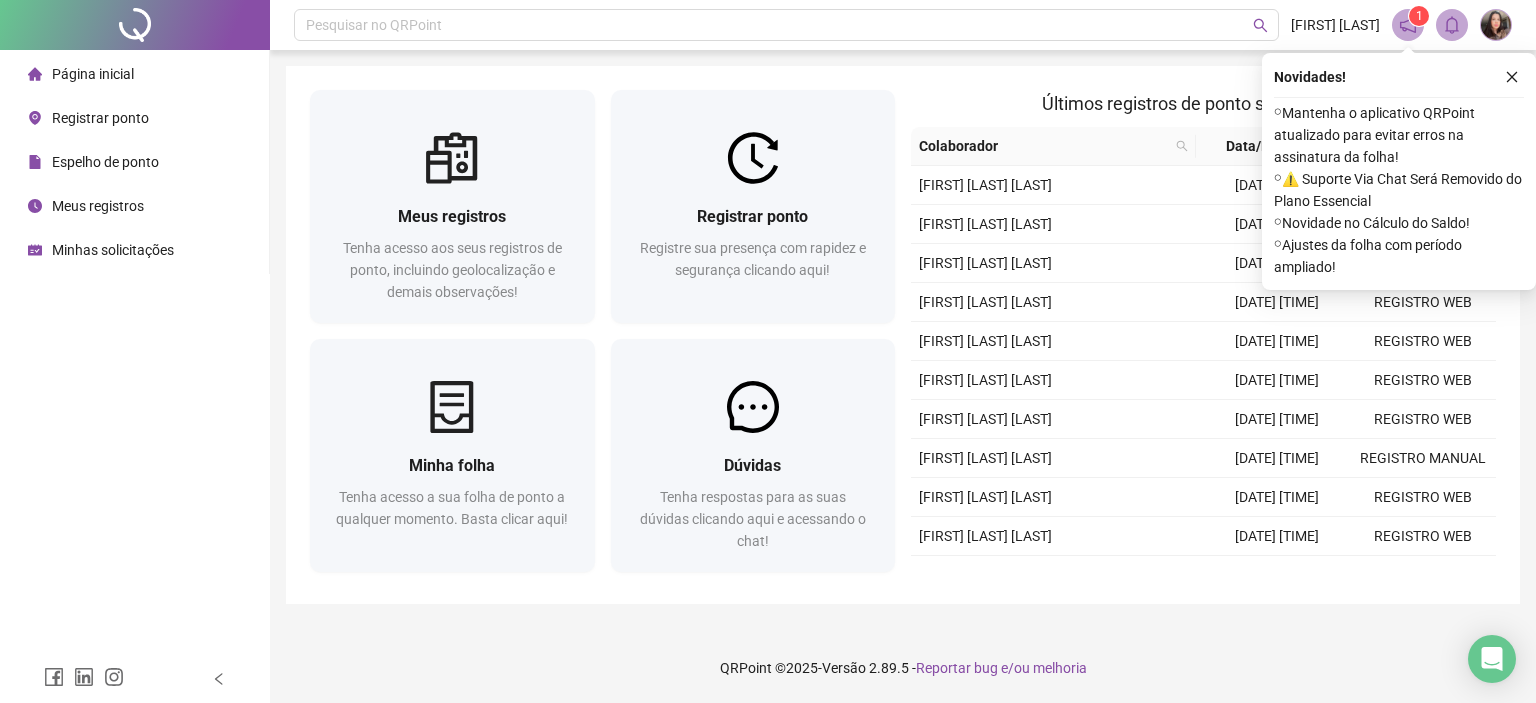 click on "Registrar ponto Registre sua presença com rapidez e segurança clicando aqui!" at bounding box center (753, 253) 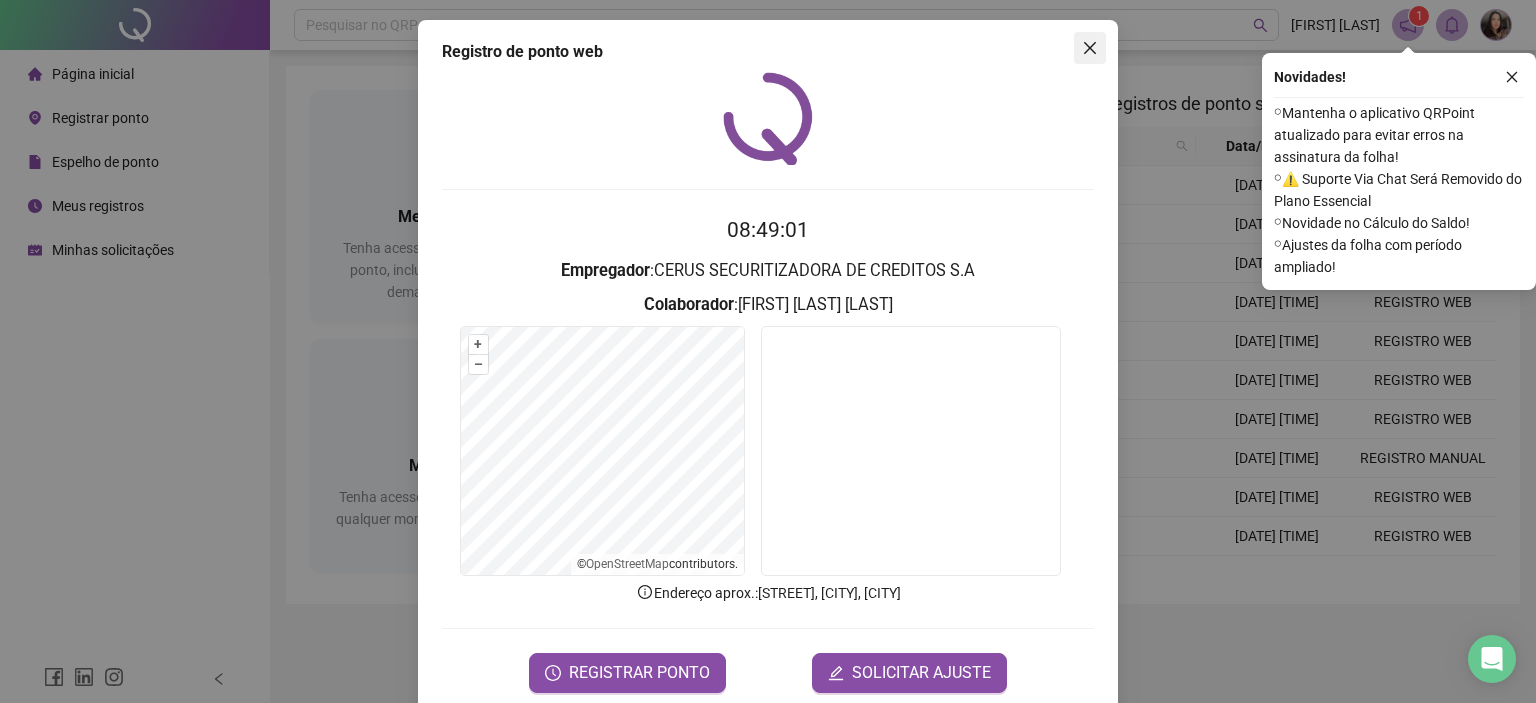 click 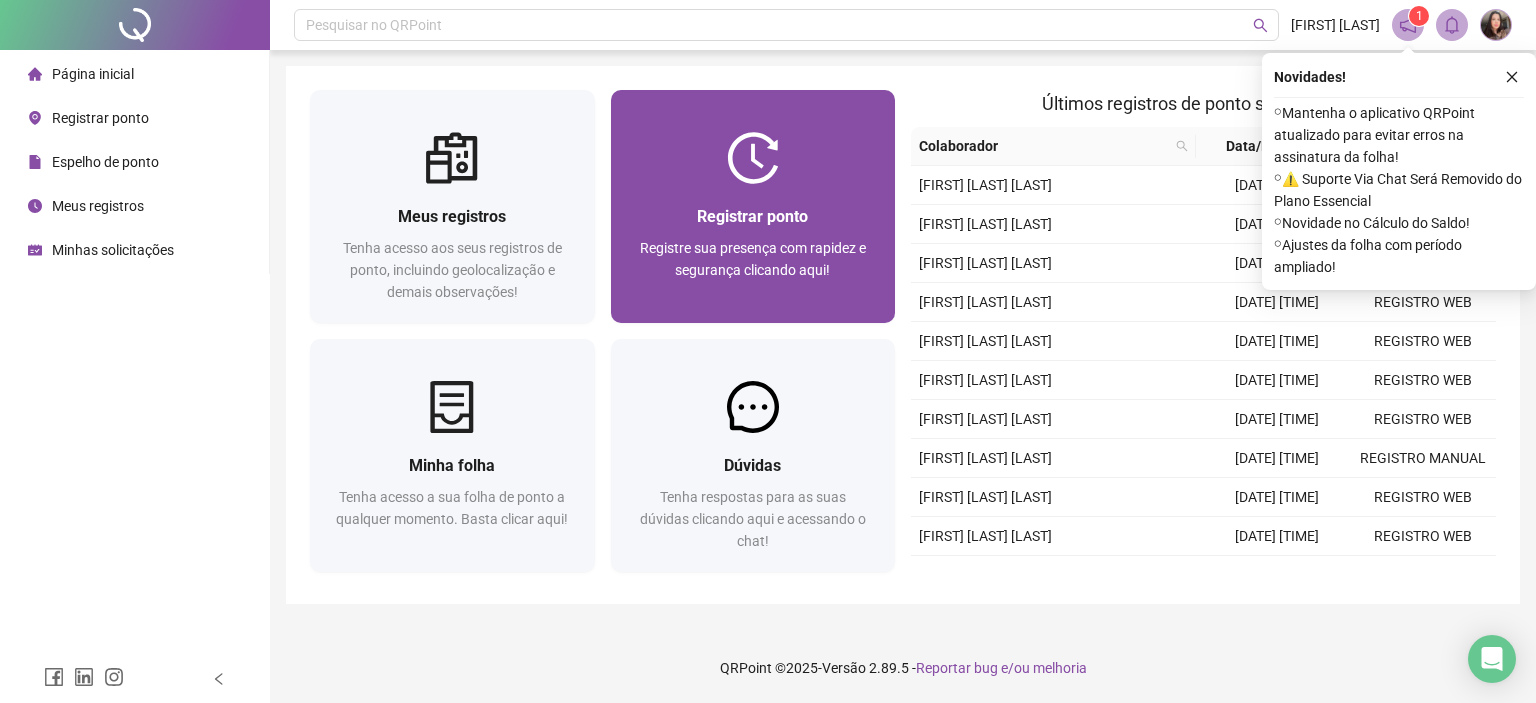 click at bounding box center (753, 158) 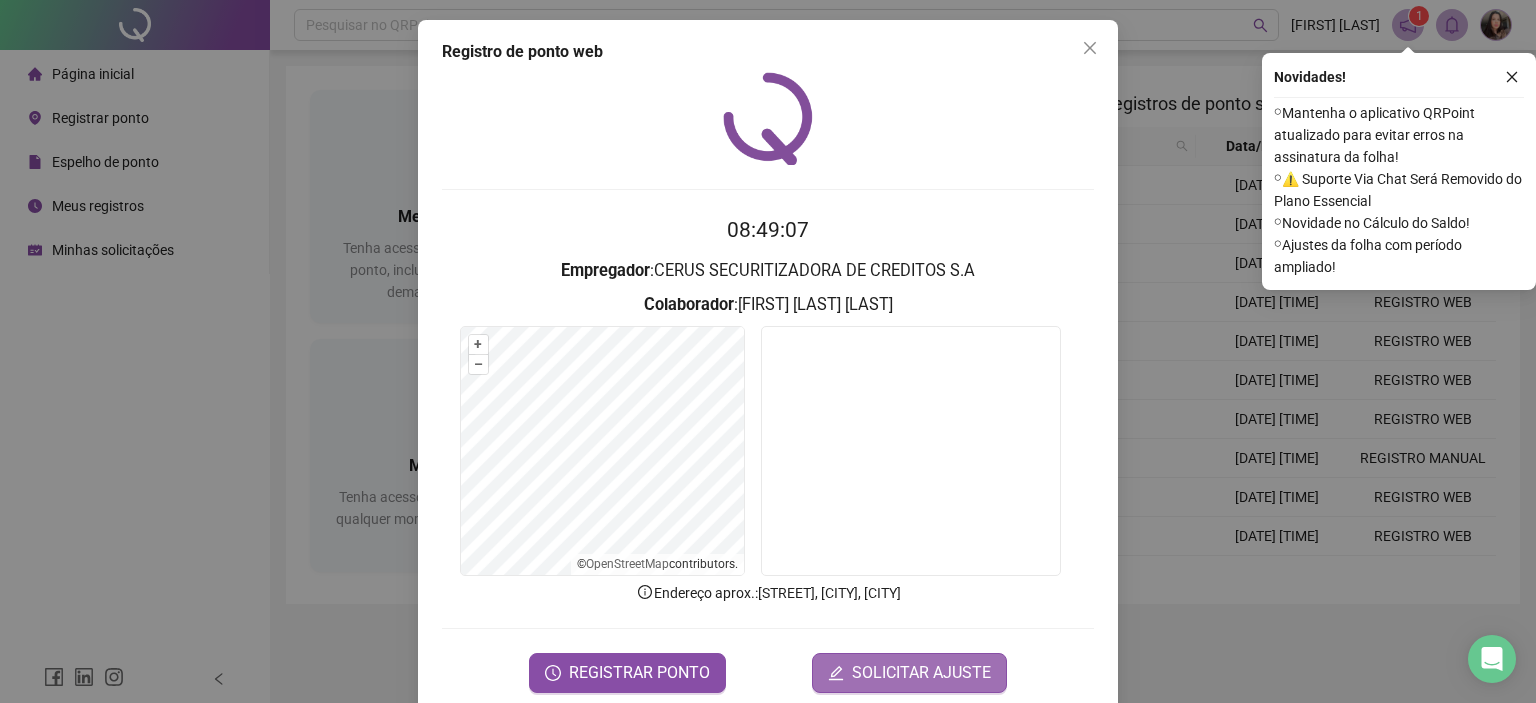 click on "SOLICITAR AJUSTE" at bounding box center [921, 673] 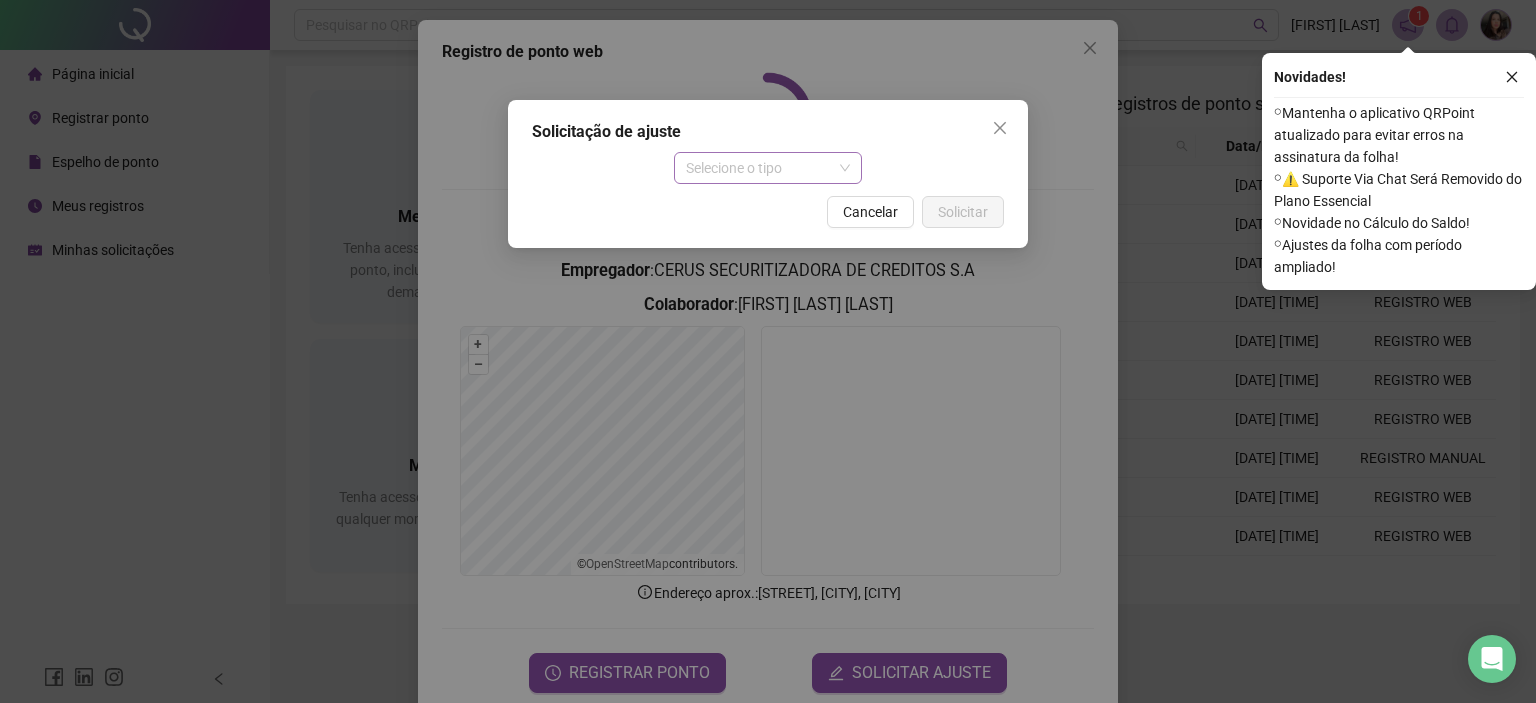 click on "Selecione o tipo" at bounding box center [768, 168] 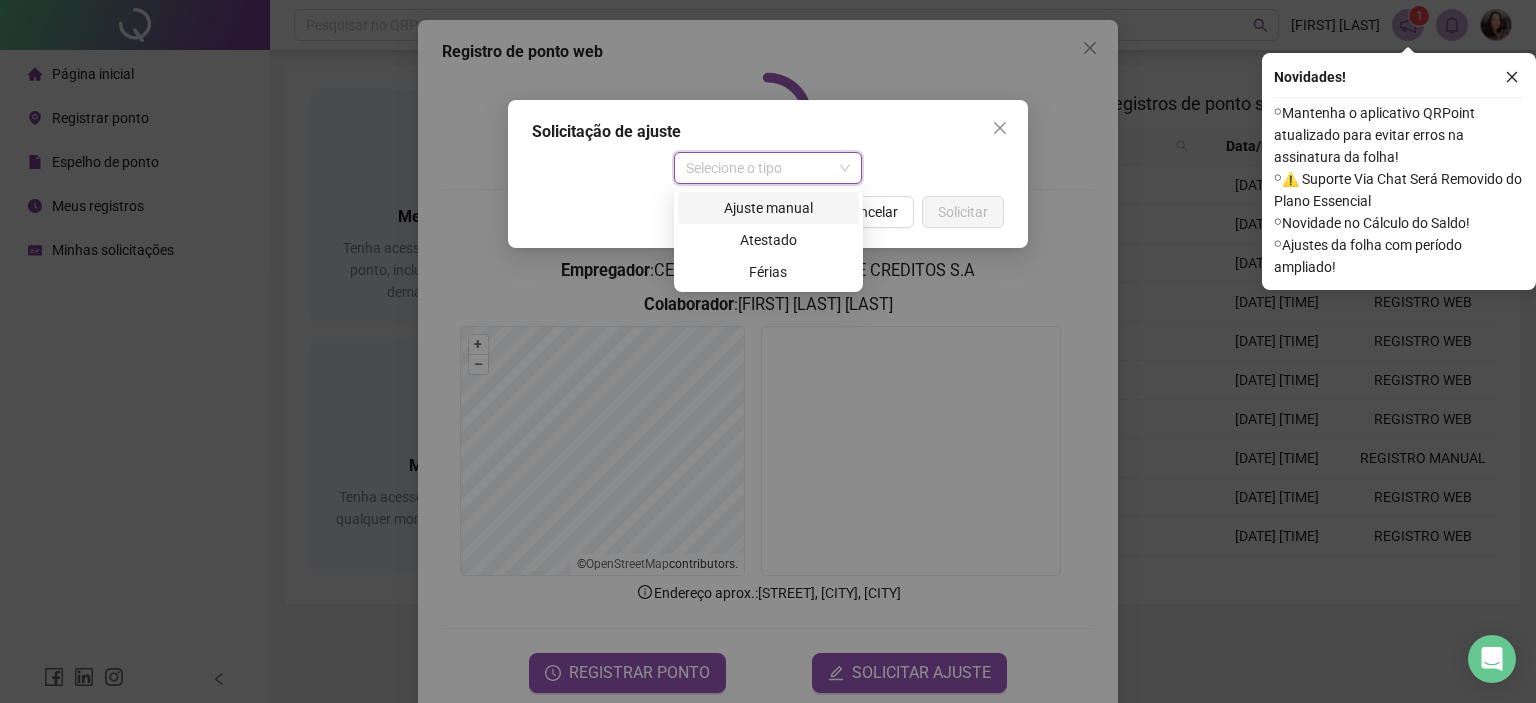 click on "Ajuste manual" at bounding box center (768, 208) 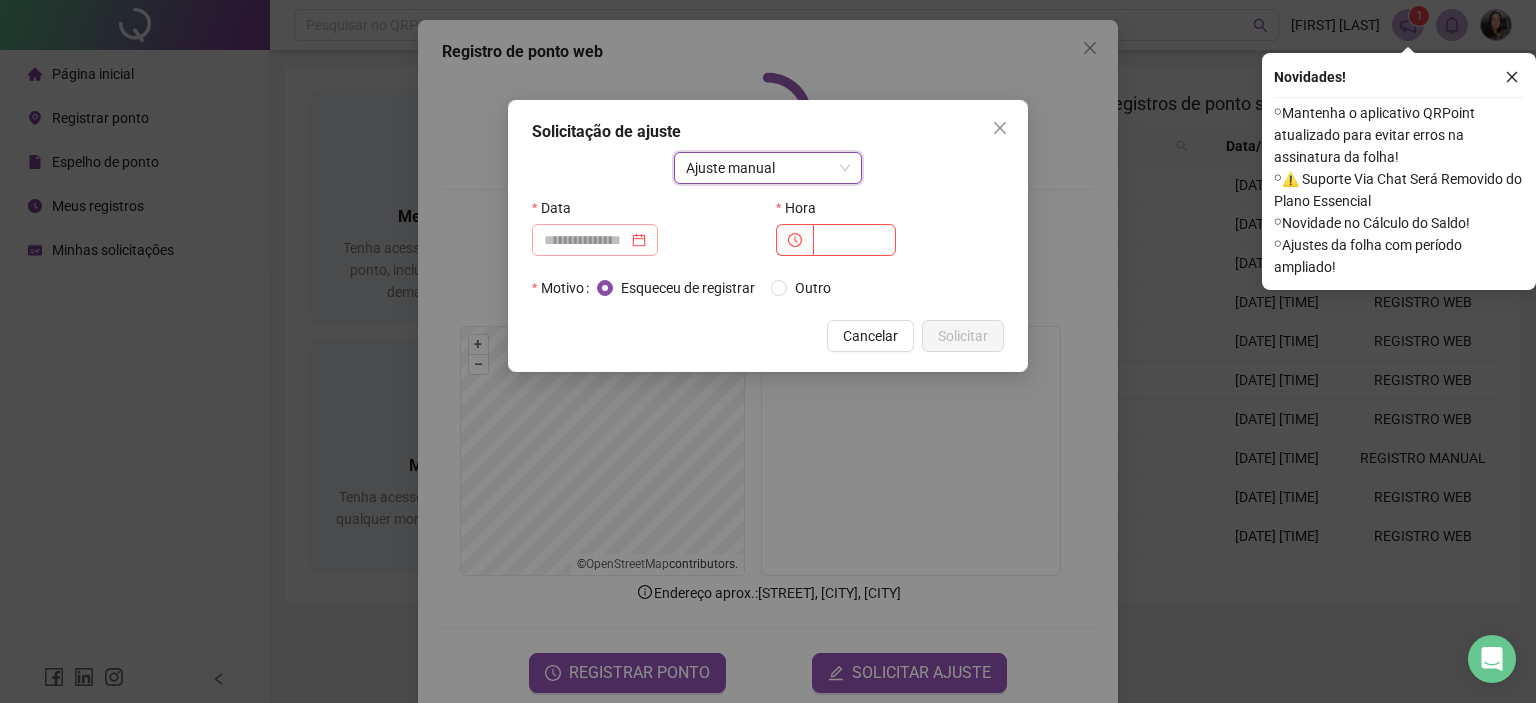 click at bounding box center [595, 240] 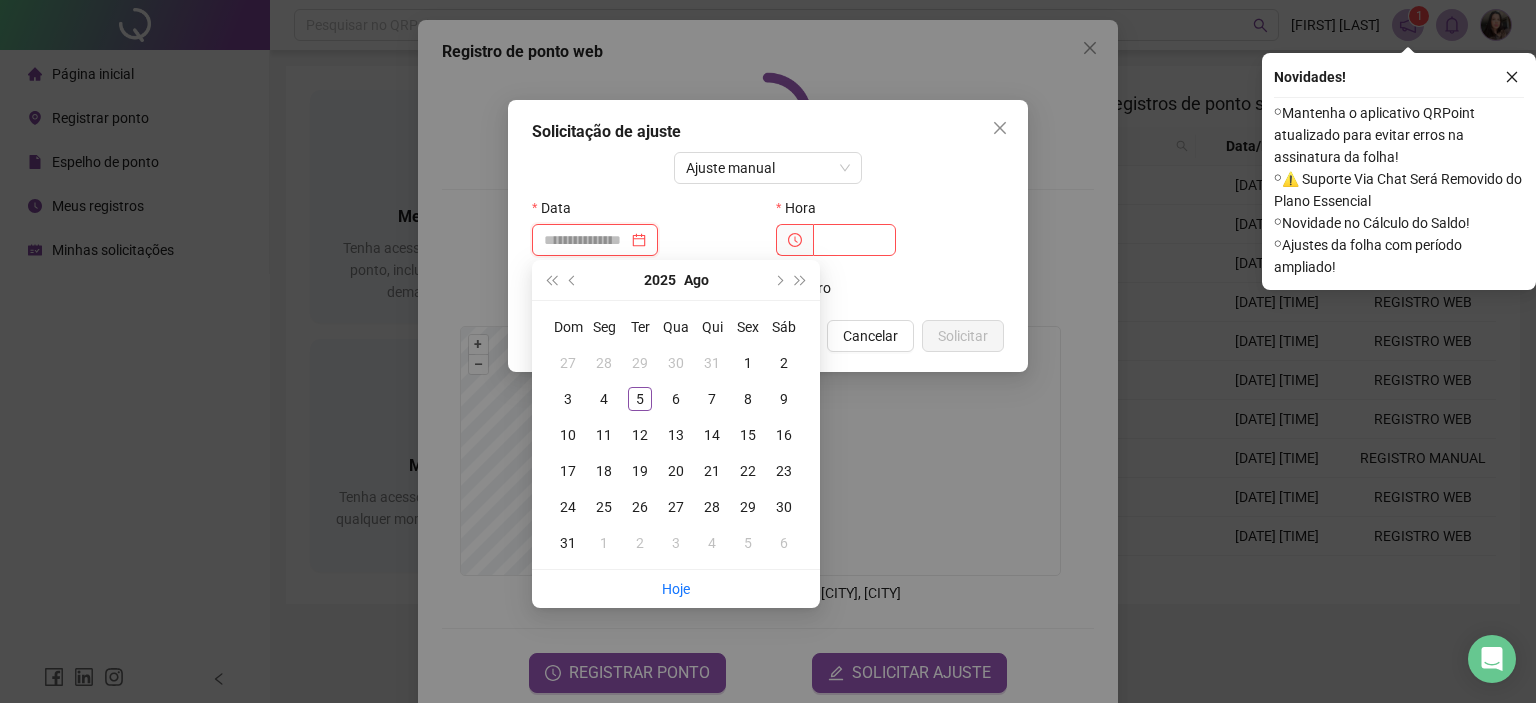 drag, startPoint x: 611, startPoint y: 235, endPoint x: 702, endPoint y: 247, distance: 91.787796 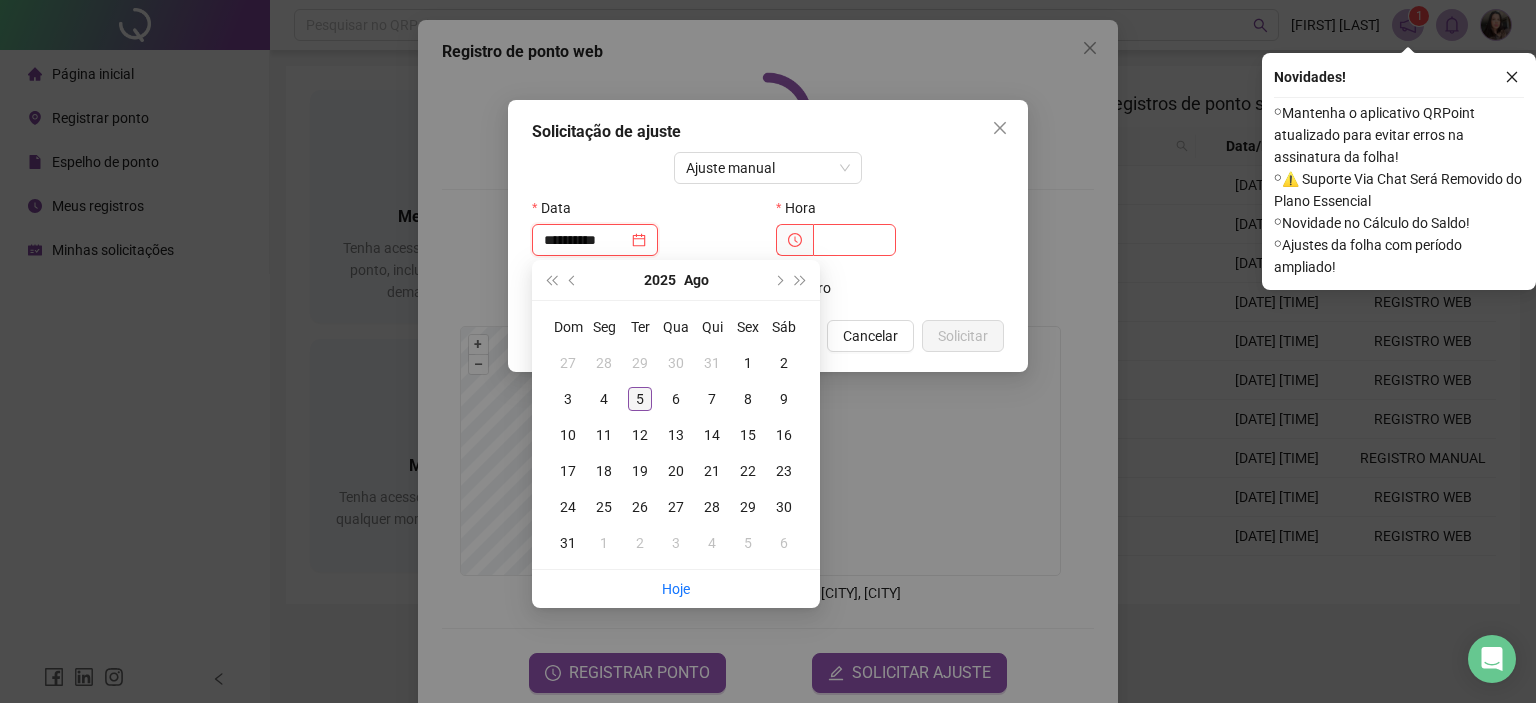 type on "**********" 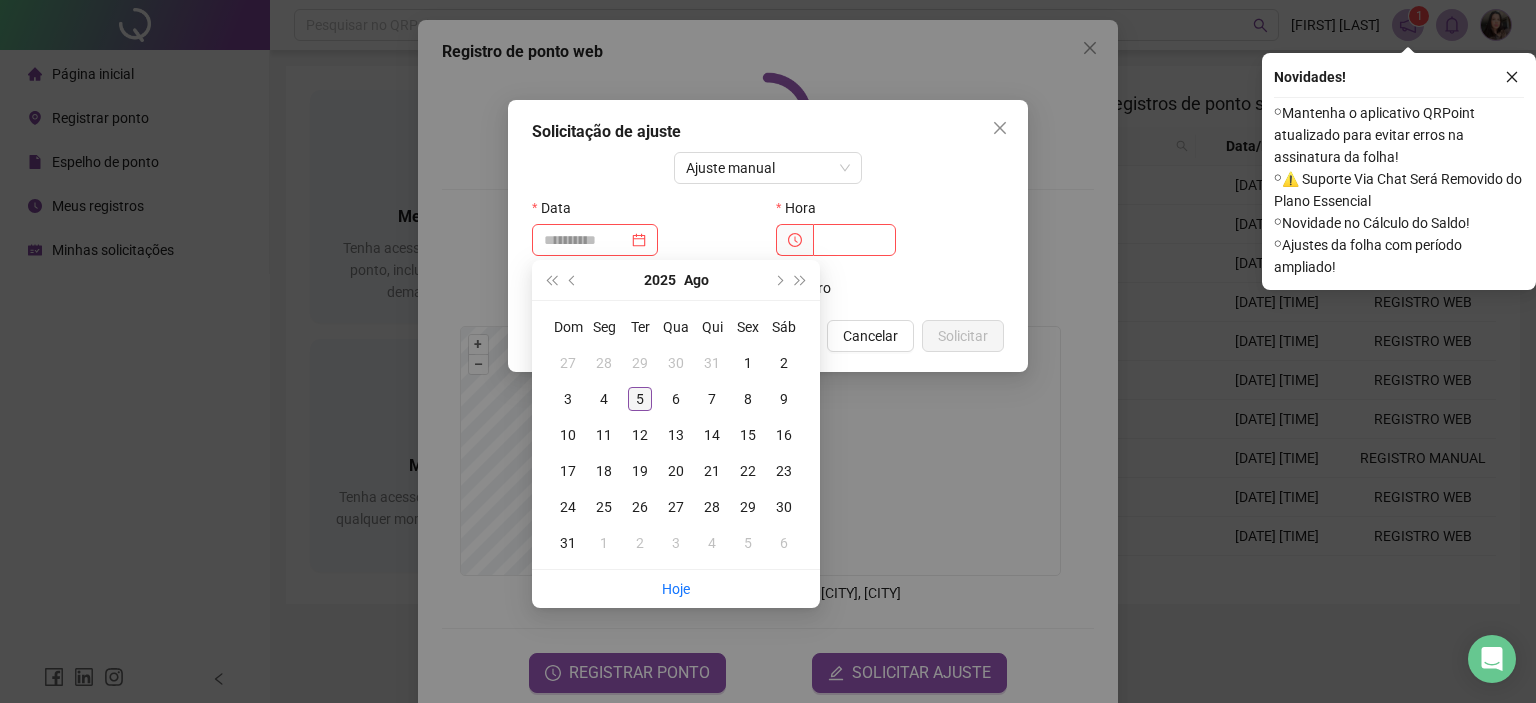 click on "5" at bounding box center [640, 399] 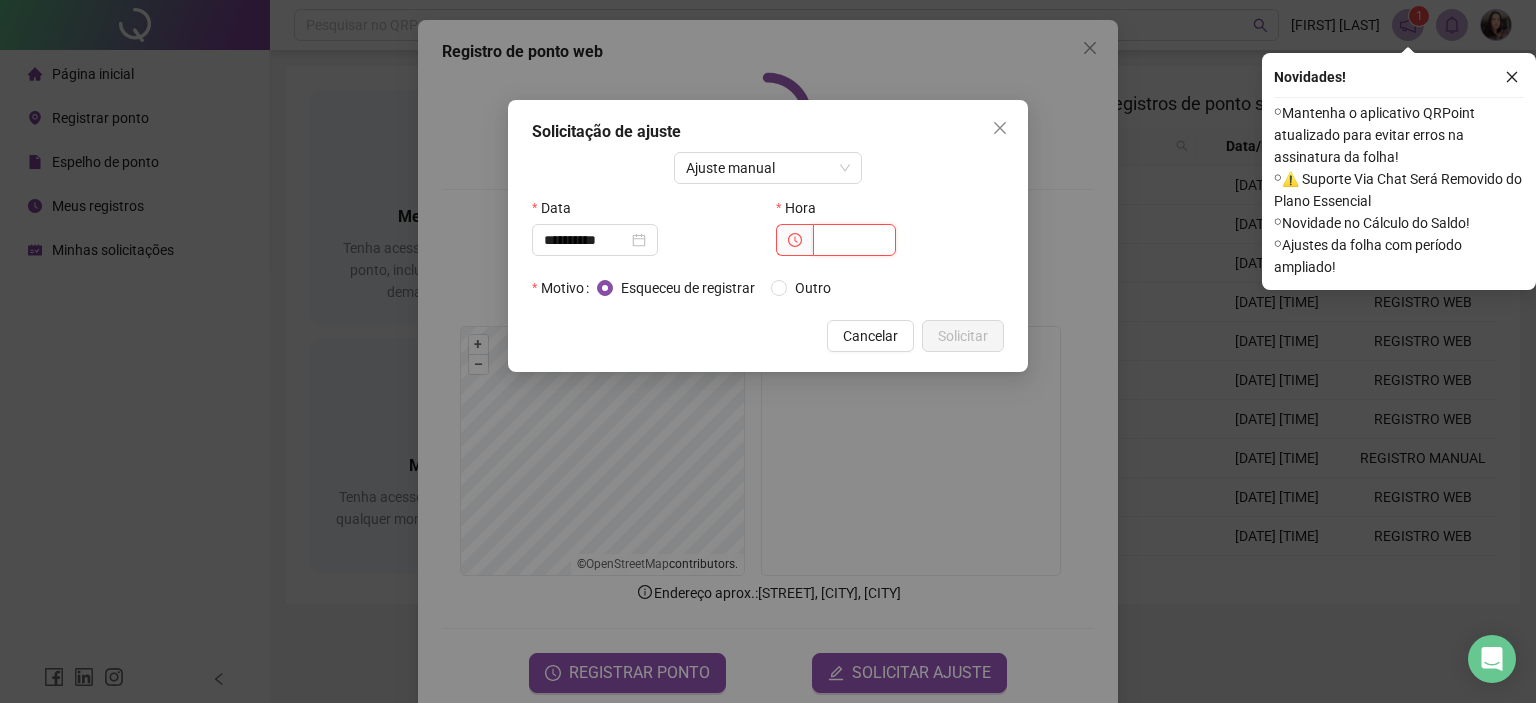 click on "Hora" at bounding box center (890, 224) 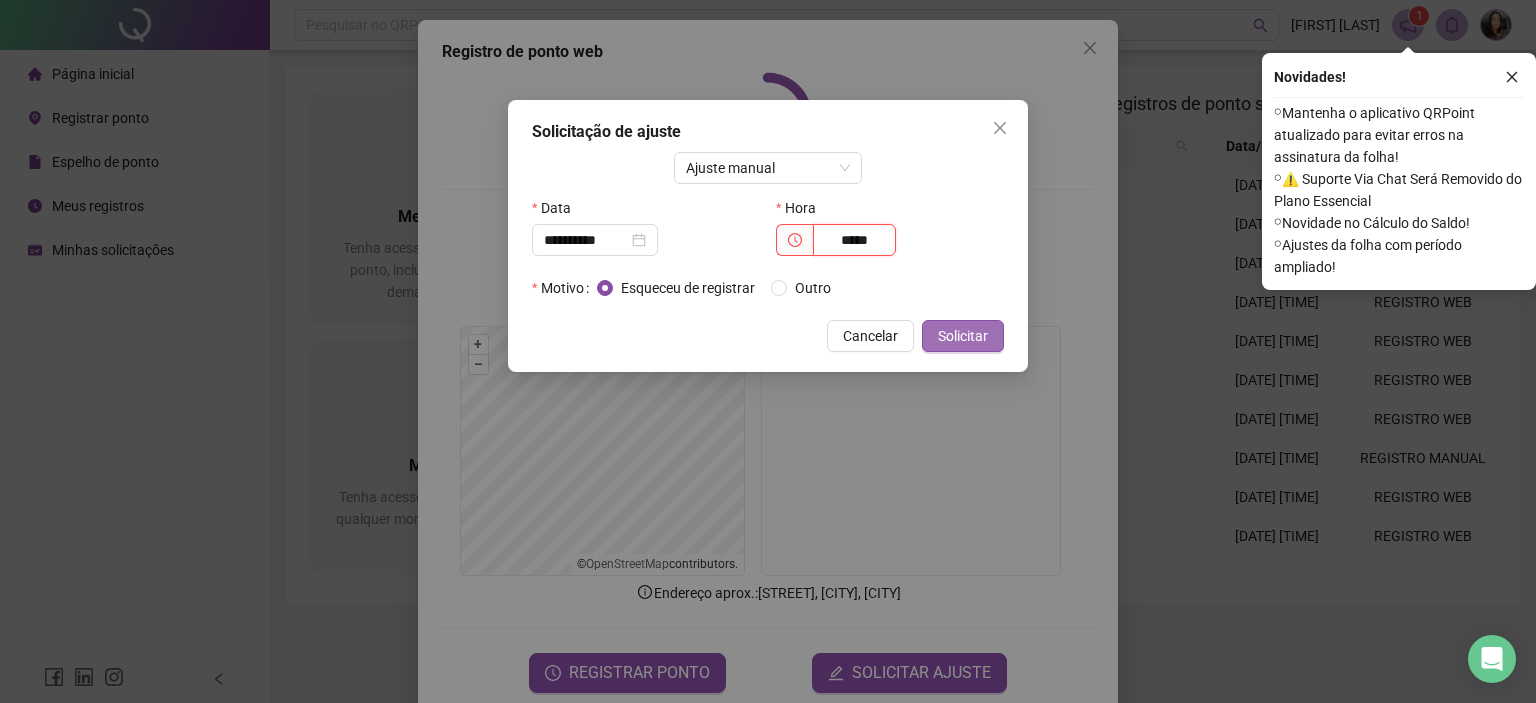 type on "*****" 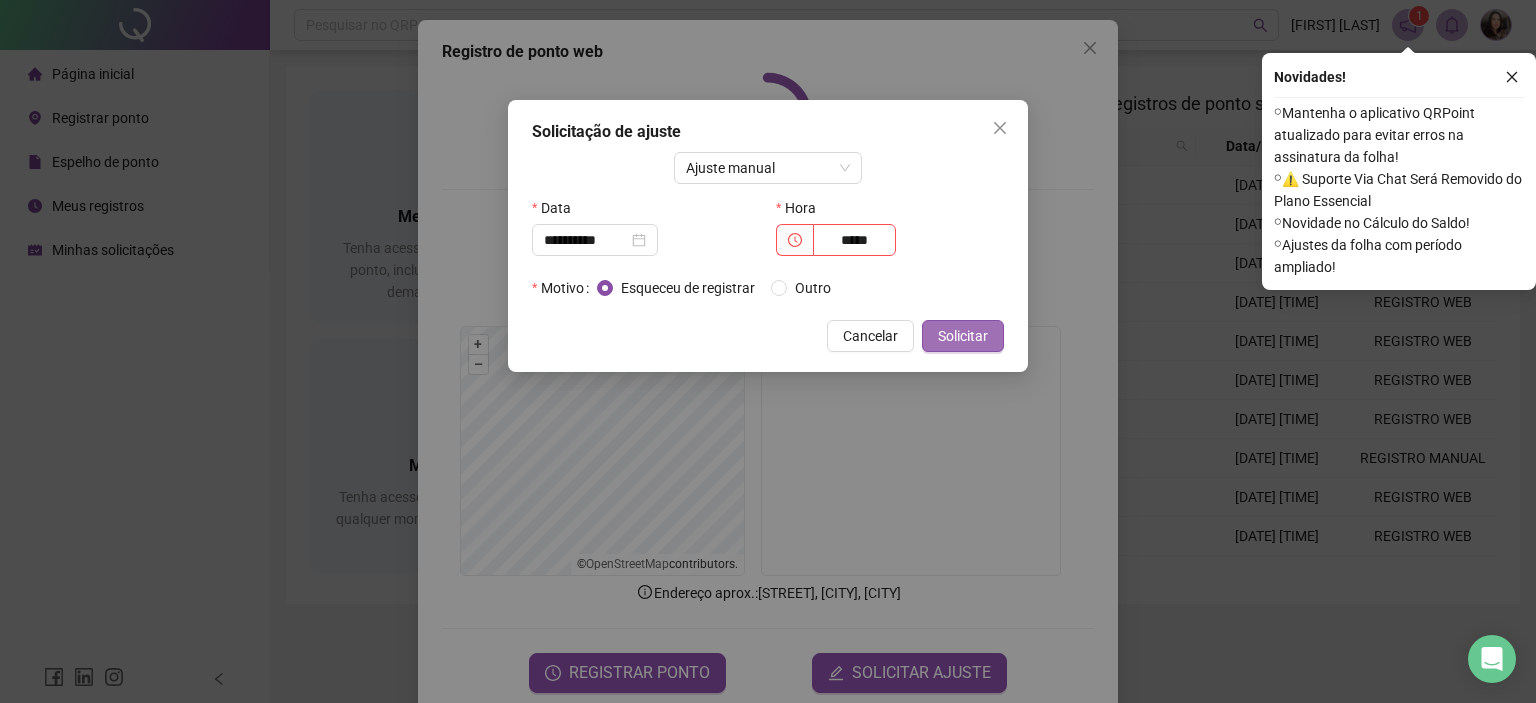 click on "Solicitar" at bounding box center (963, 336) 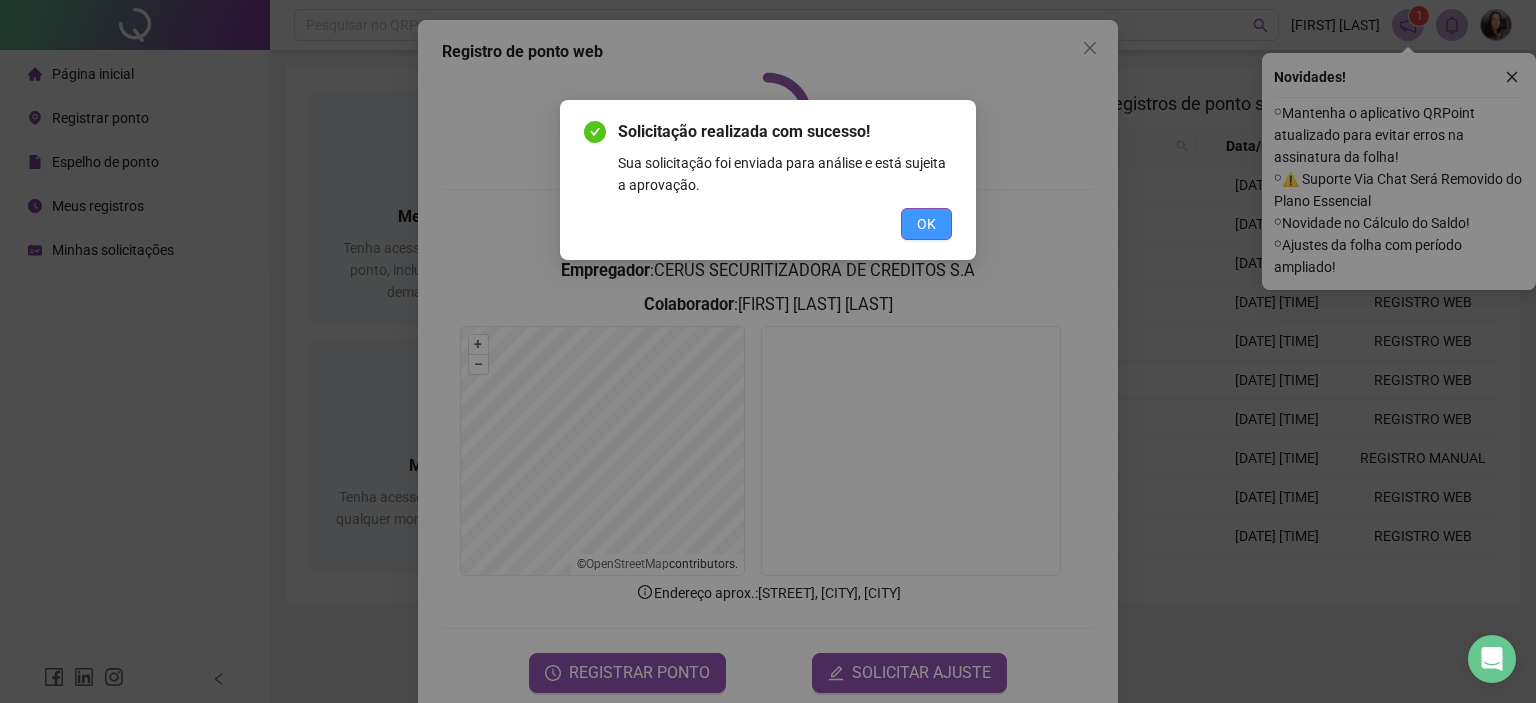 click on "OK" at bounding box center (926, 224) 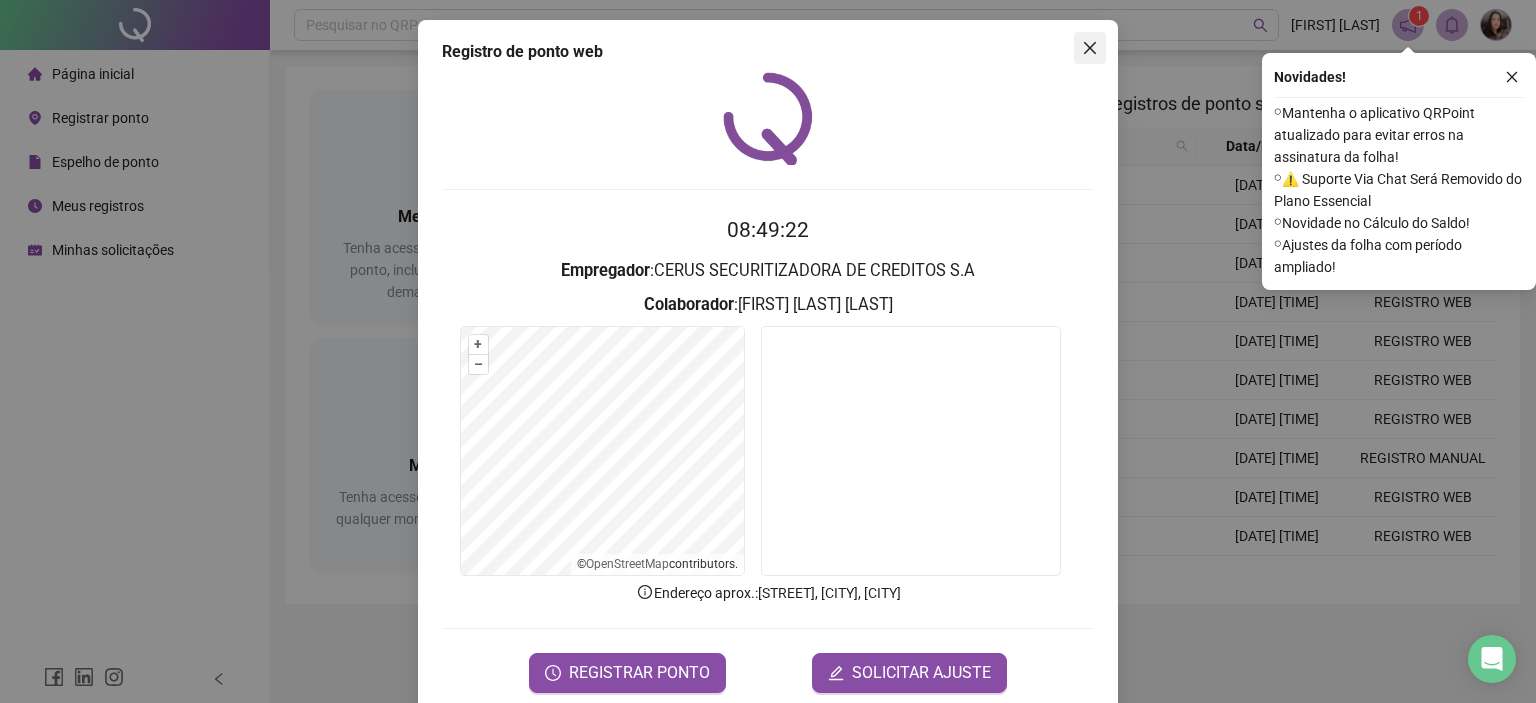 click at bounding box center [1090, 48] 